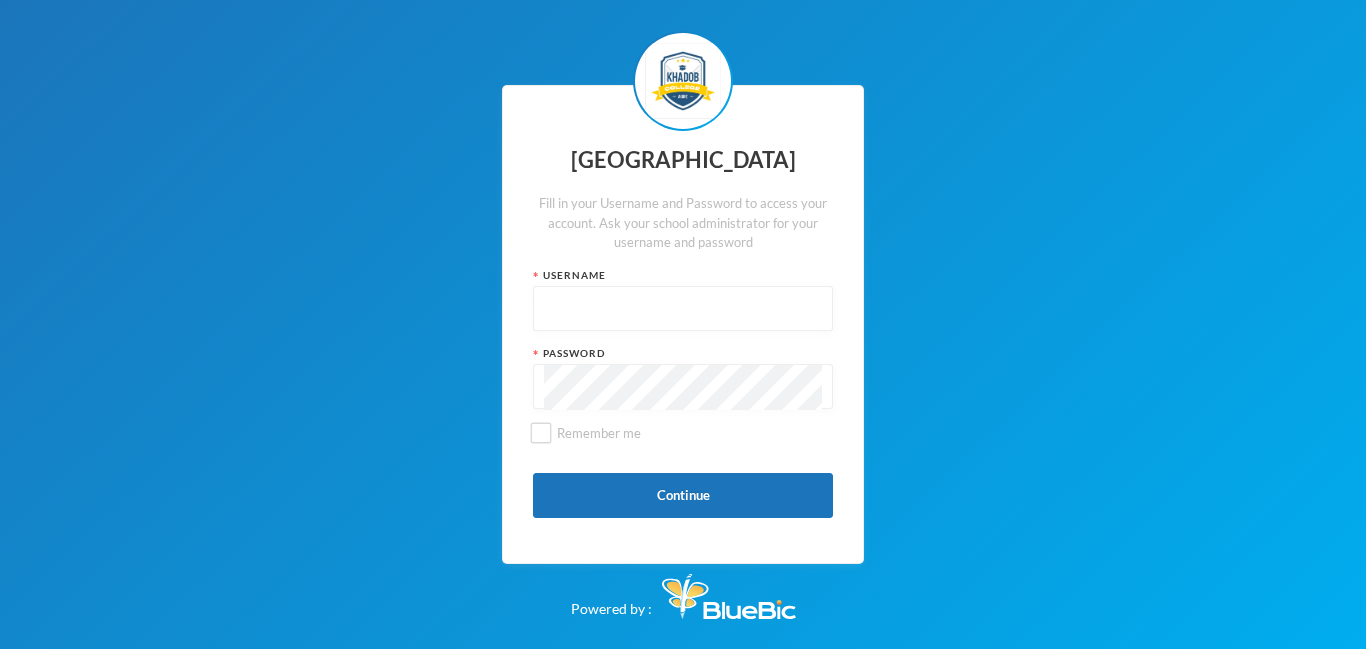 scroll, scrollTop: 0, scrollLeft: 0, axis: both 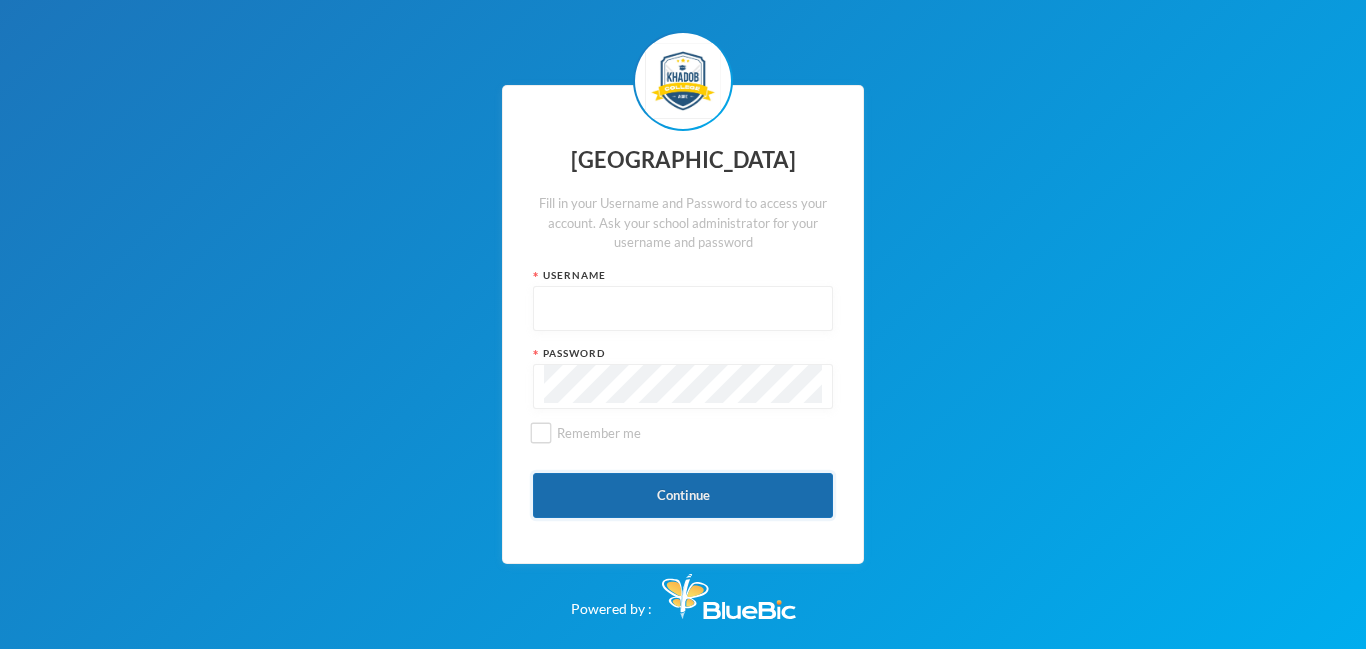 type on "admin" 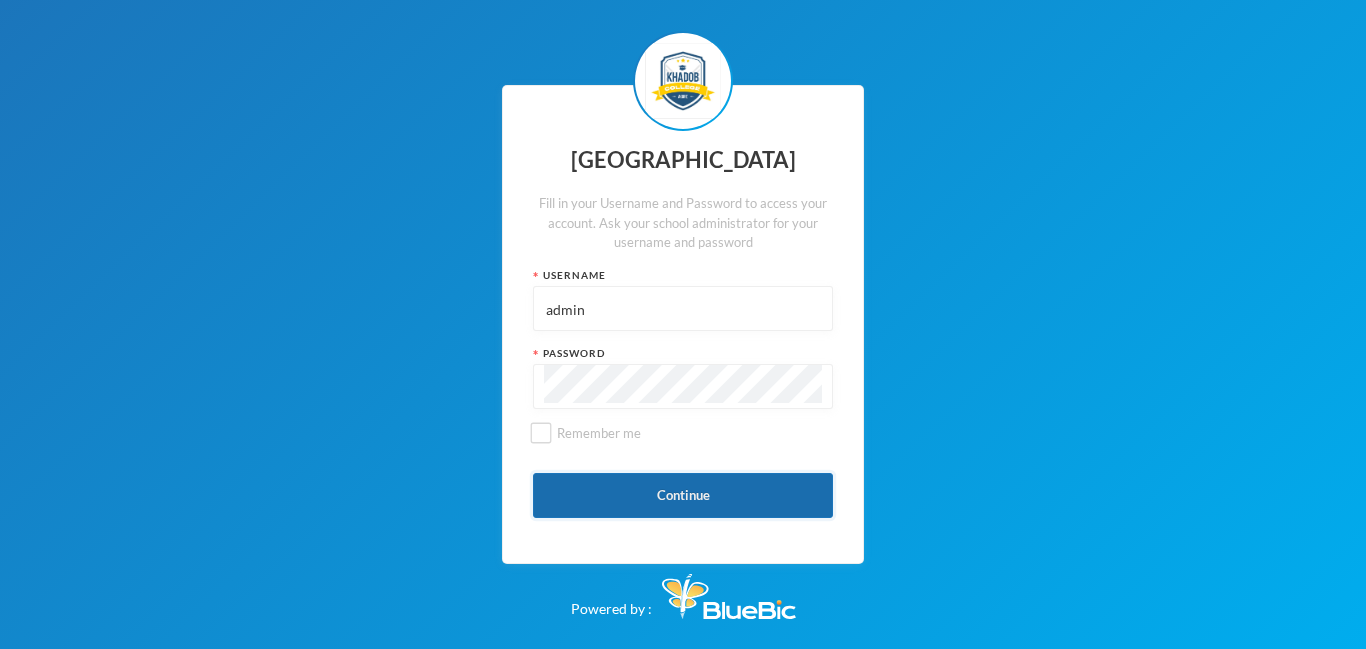 click on "Continue" at bounding box center (683, 495) 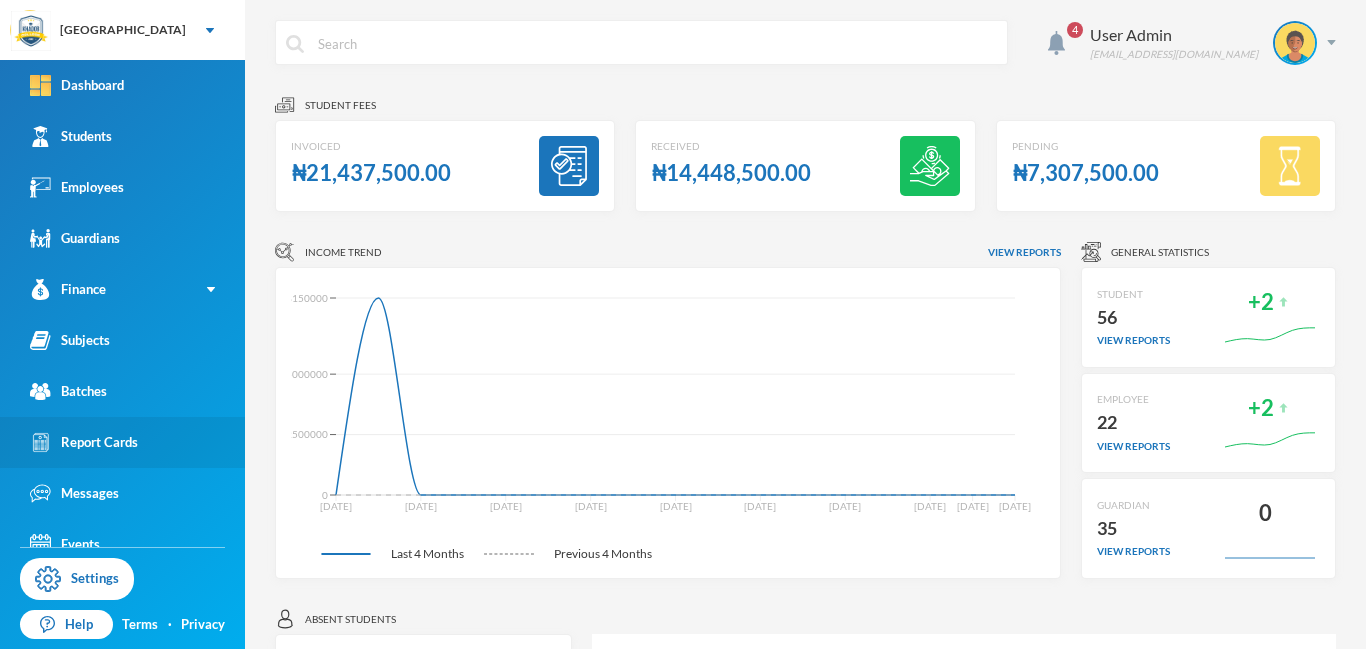 click on "Report Cards" at bounding box center [84, 442] 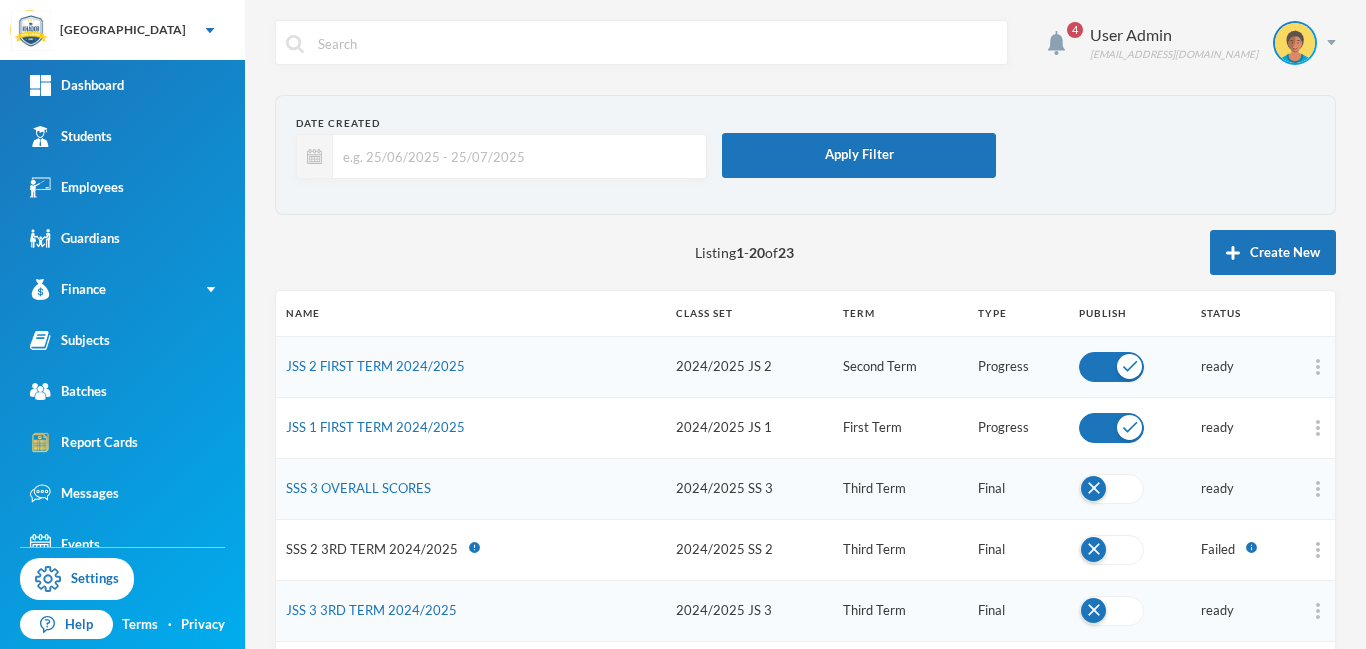 click at bounding box center (1111, 367) 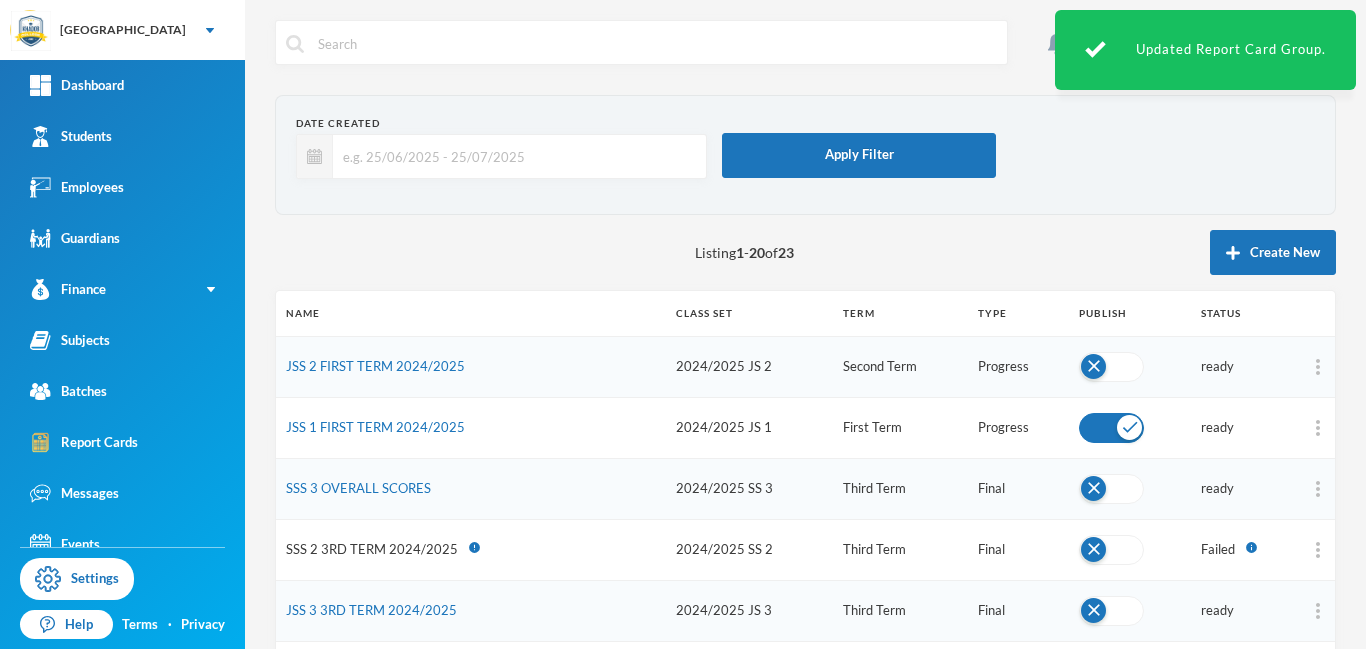 click at bounding box center [1111, 367] 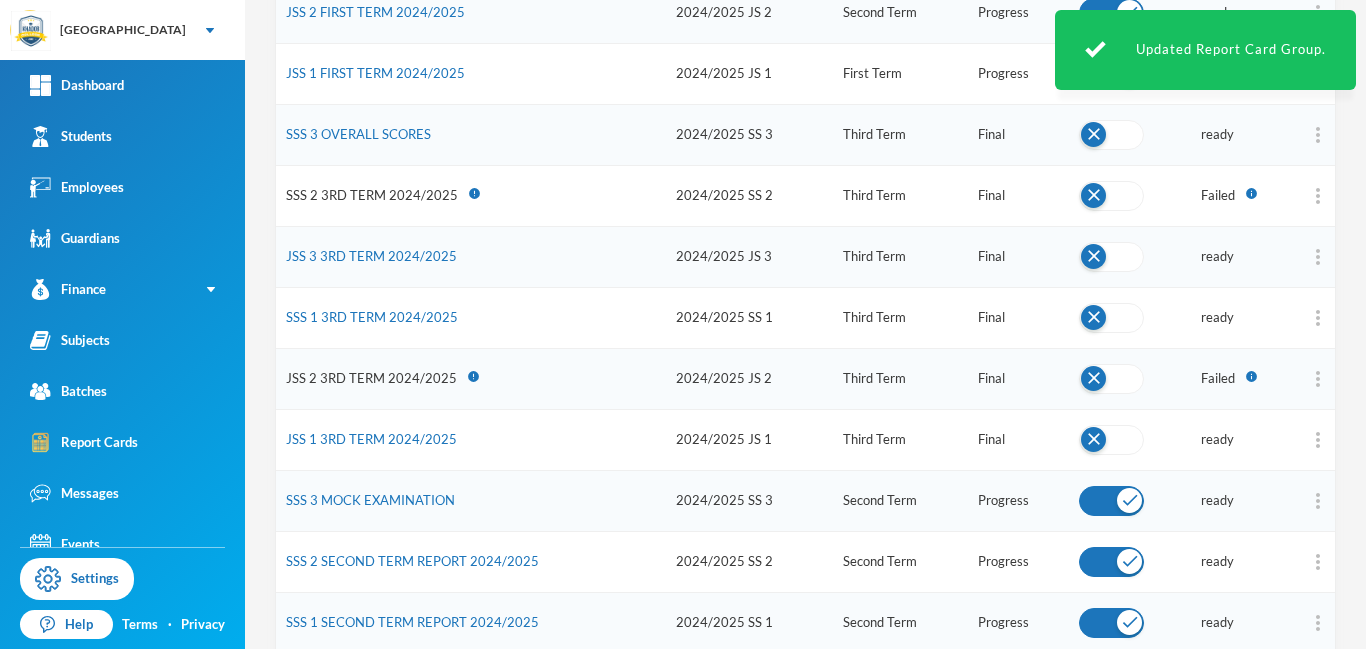 scroll, scrollTop: 357, scrollLeft: 0, axis: vertical 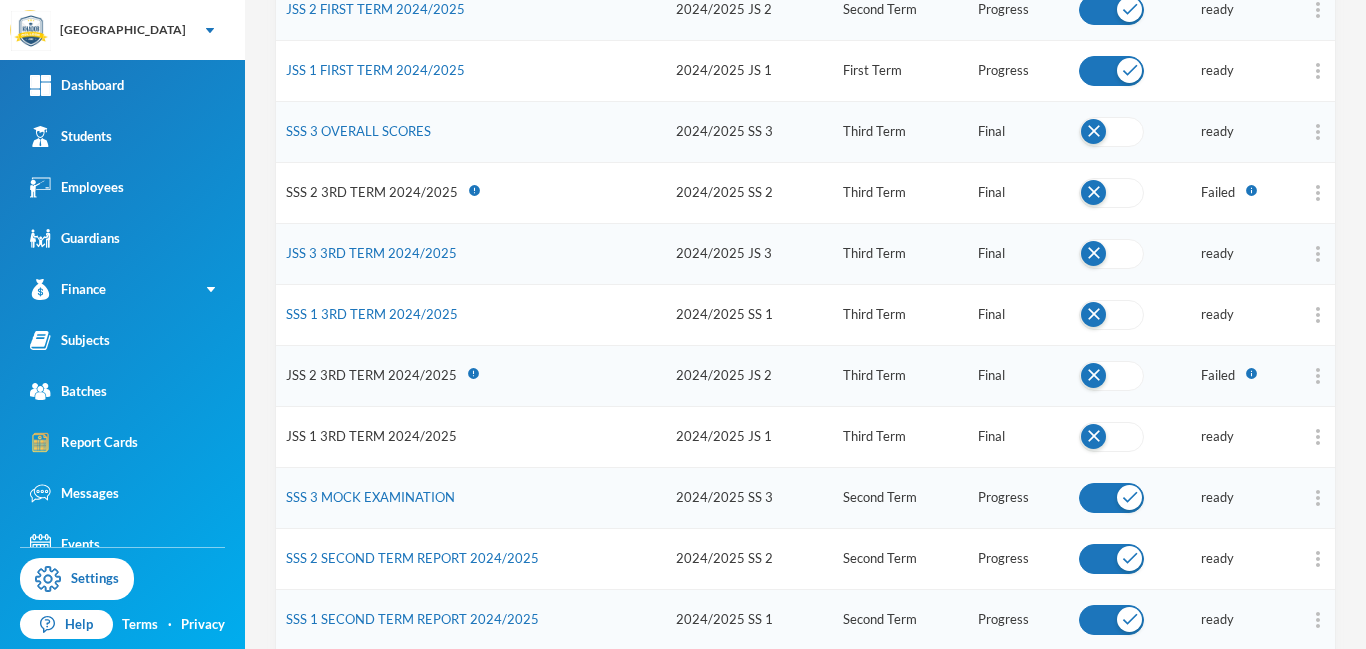 click on "JSS 1 3RD TERM 2024/2025" at bounding box center [371, 436] 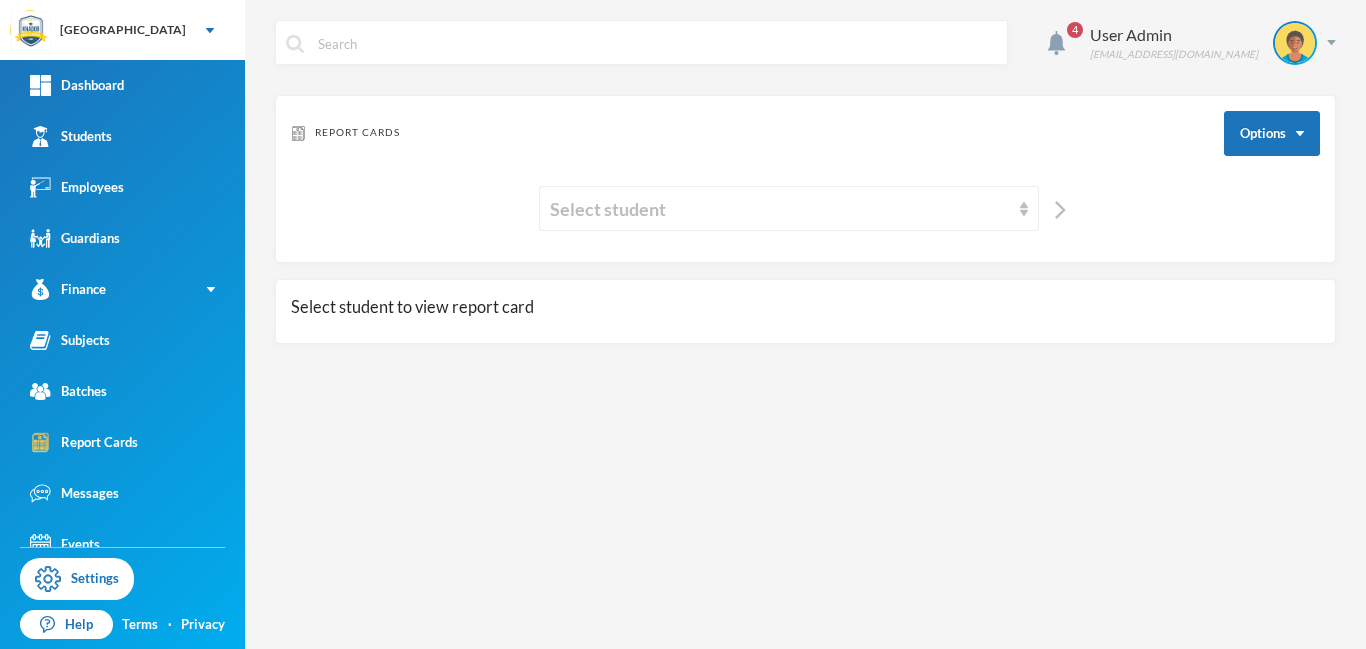 scroll, scrollTop: 0, scrollLeft: 0, axis: both 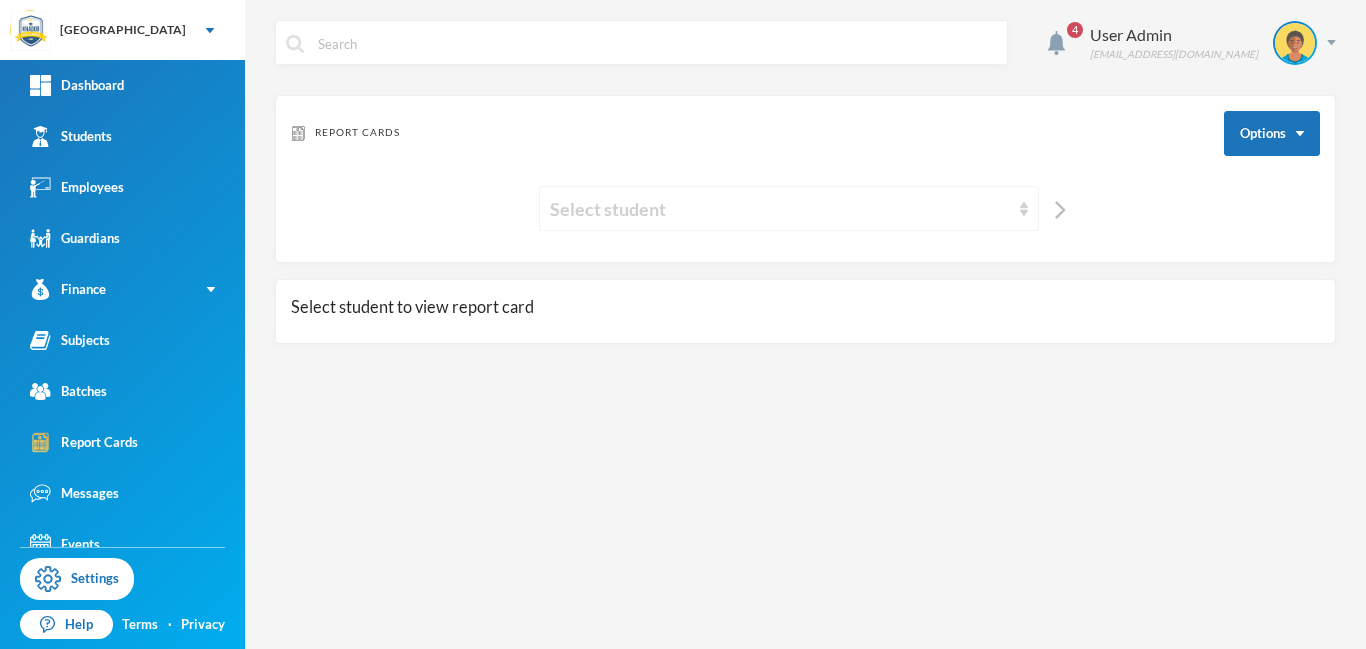 click on "Select student" at bounding box center [780, 209] 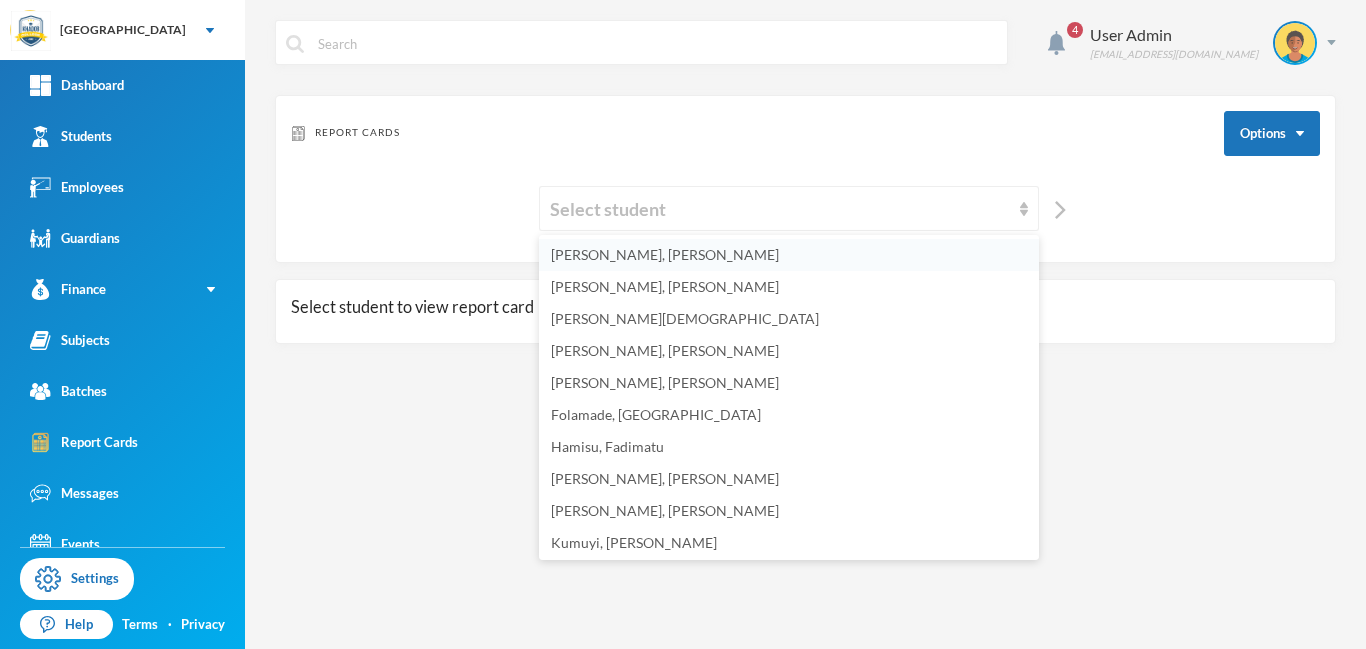 click on "[PERSON_NAME], [PERSON_NAME]" at bounding box center [665, 254] 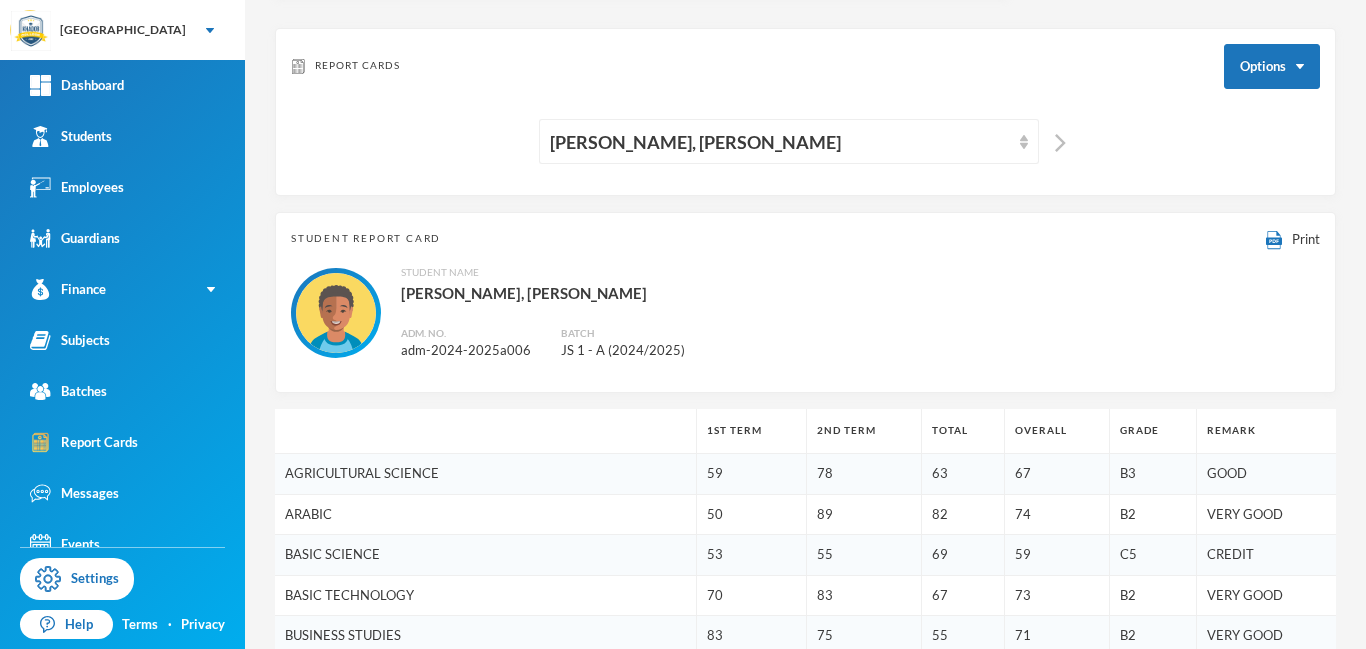 scroll, scrollTop: 0, scrollLeft: 0, axis: both 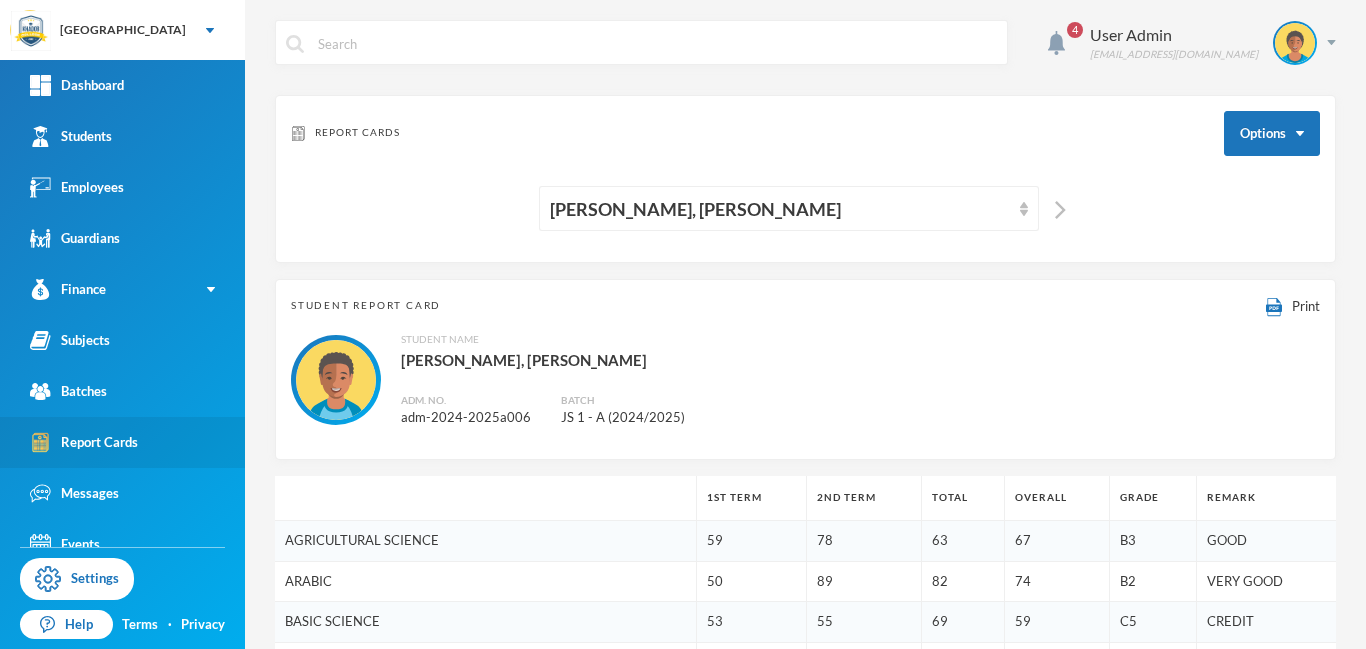 click on "Report Cards" at bounding box center (84, 442) 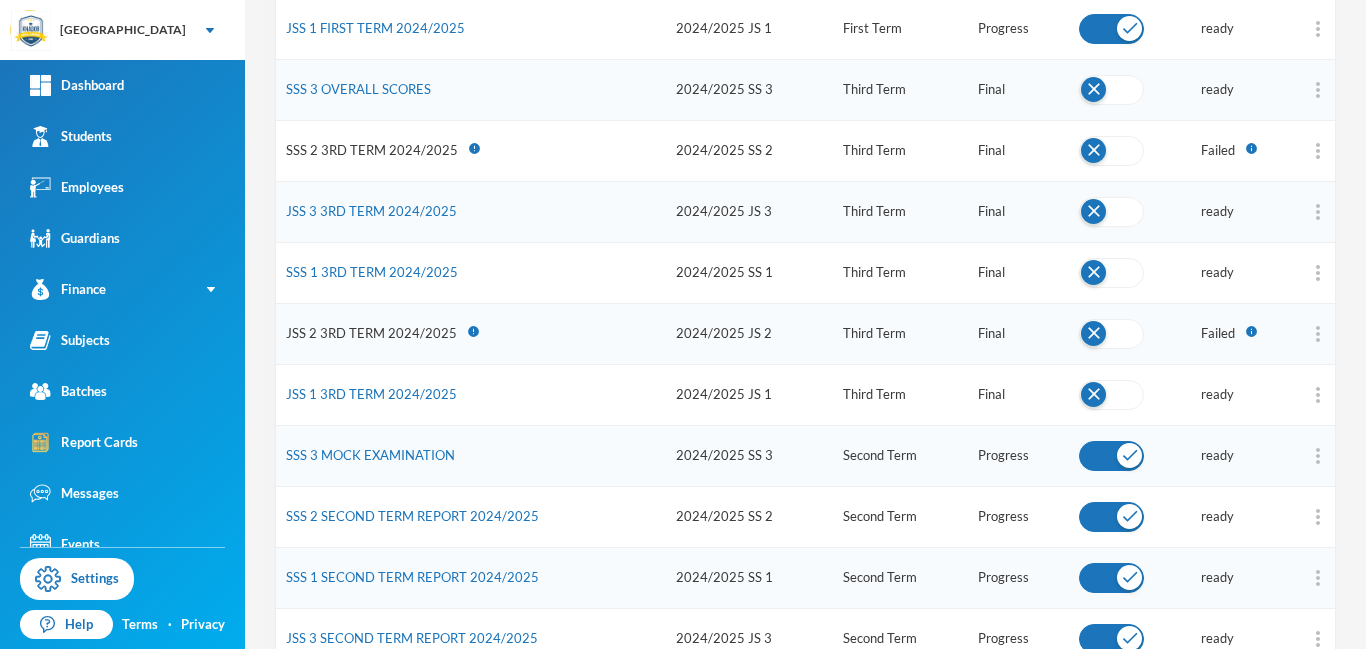 scroll, scrollTop: 405, scrollLeft: 0, axis: vertical 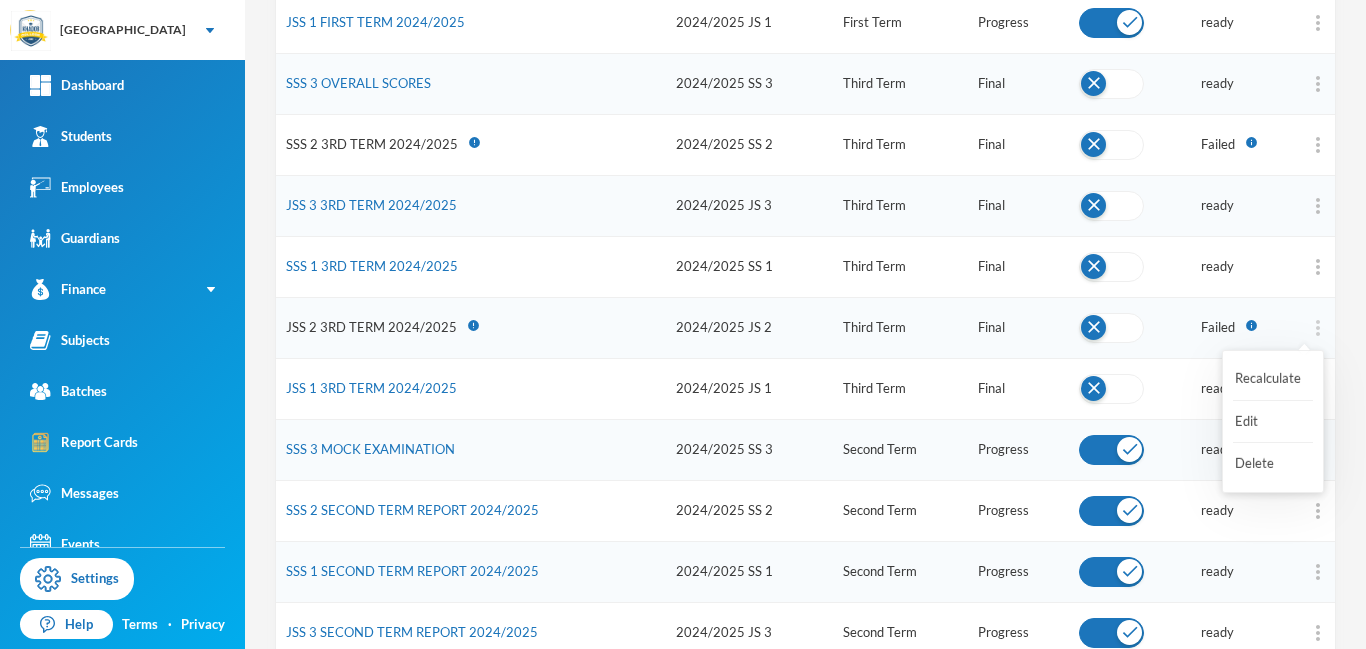 click at bounding box center (1318, 328) 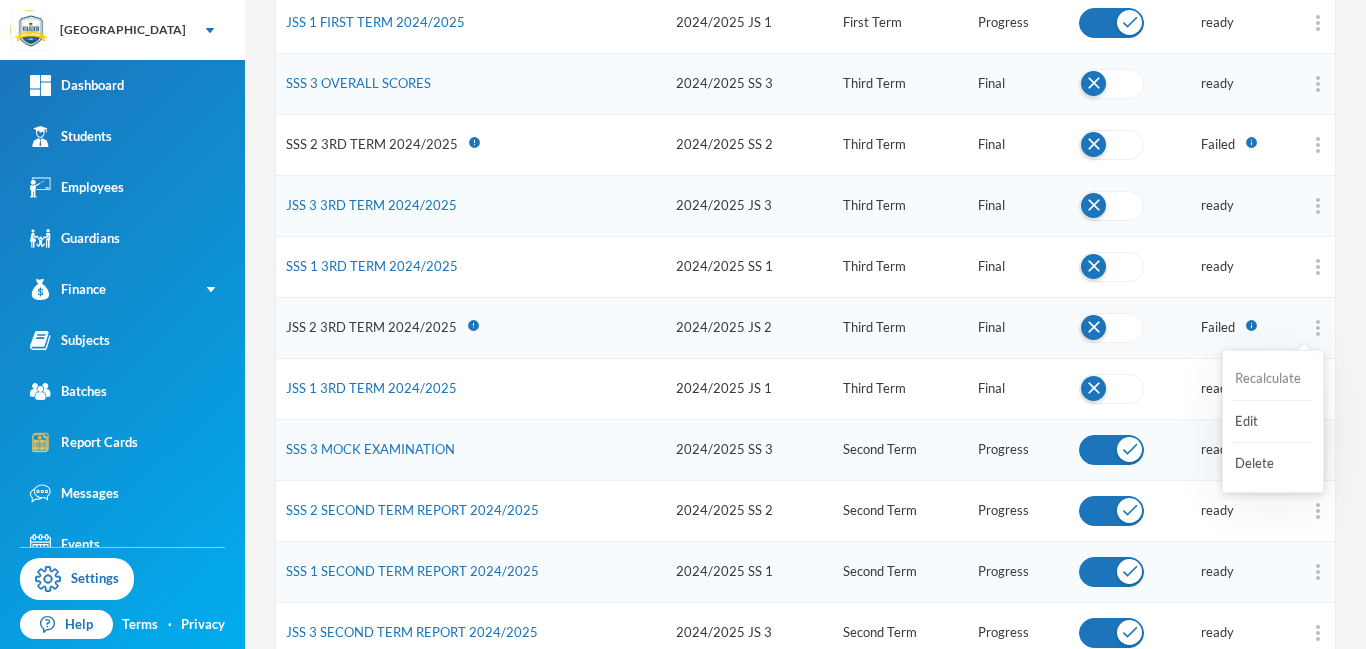 click on "Recalculate" at bounding box center (1273, 379) 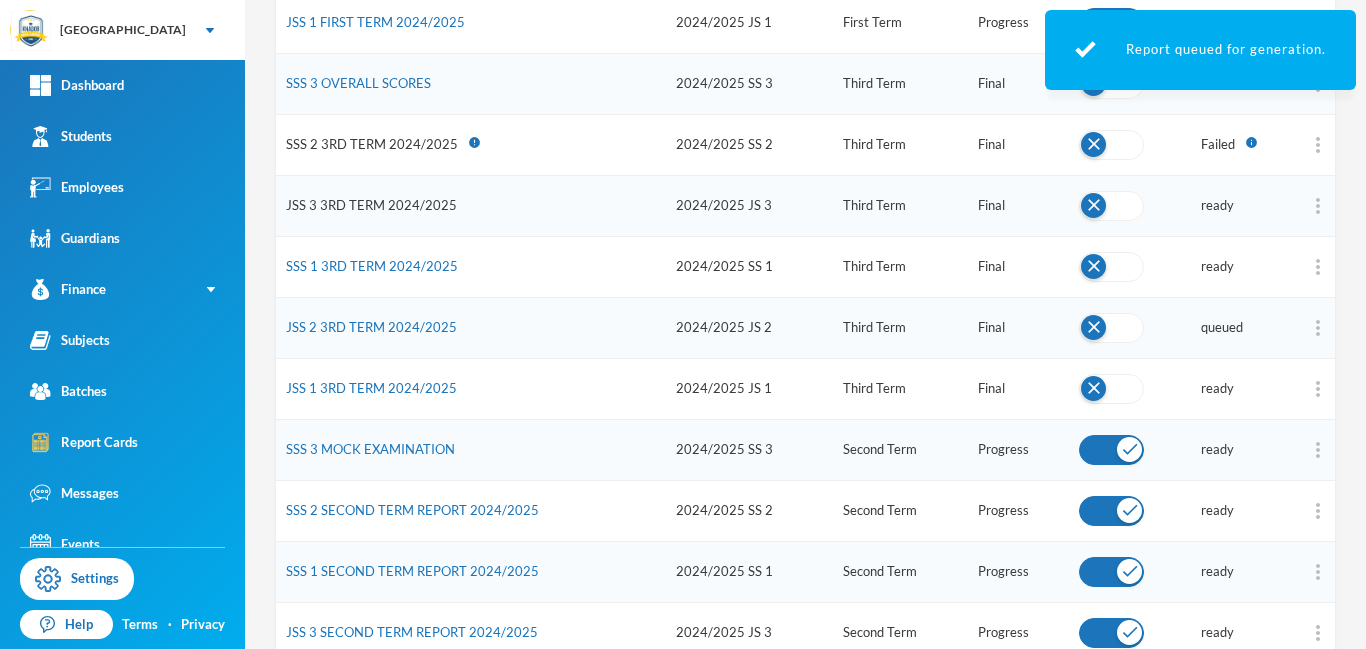 click on "JSS 3  3RD TERM 2024/2025" at bounding box center (371, 205) 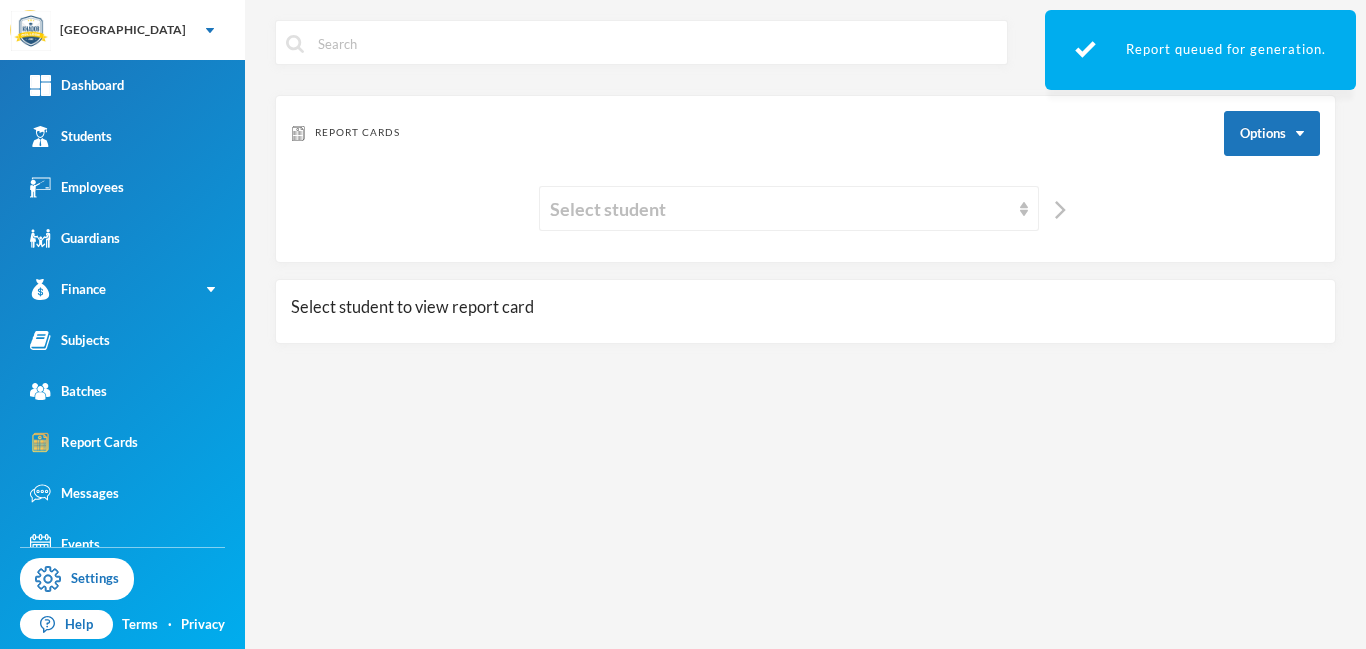 scroll, scrollTop: 0, scrollLeft: 0, axis: both 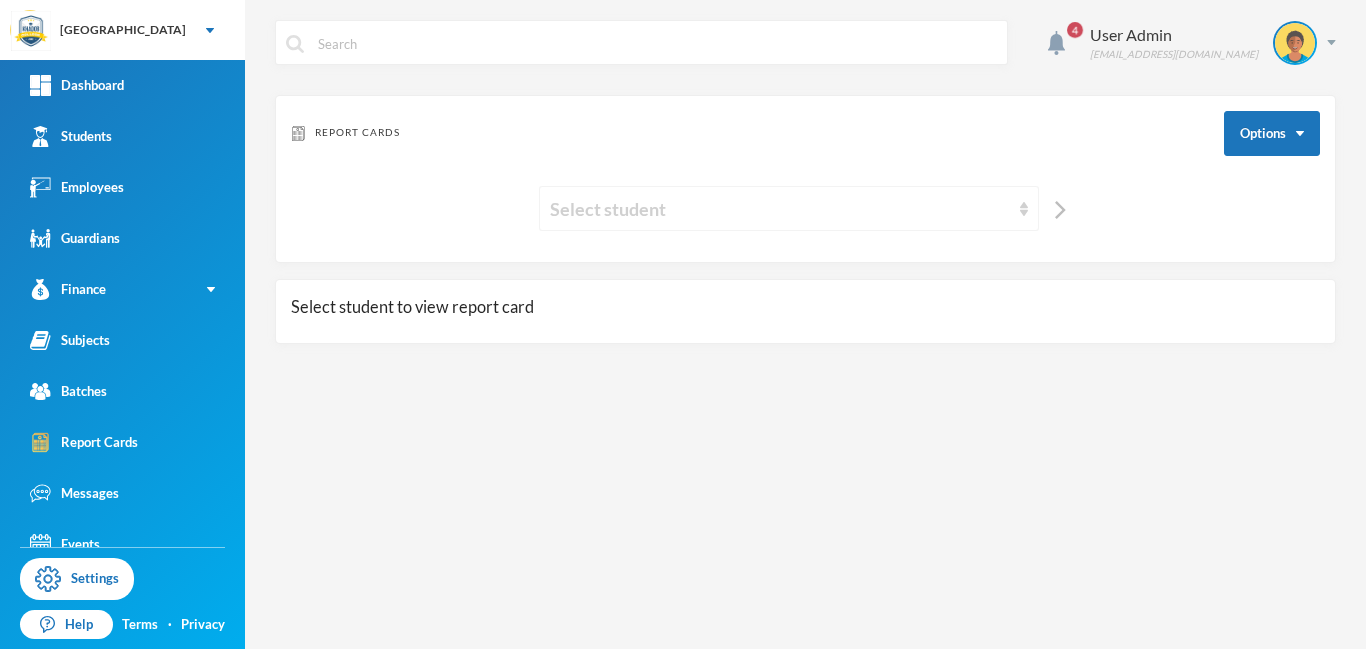 click on "Select student" at bounding box center [780, 209] 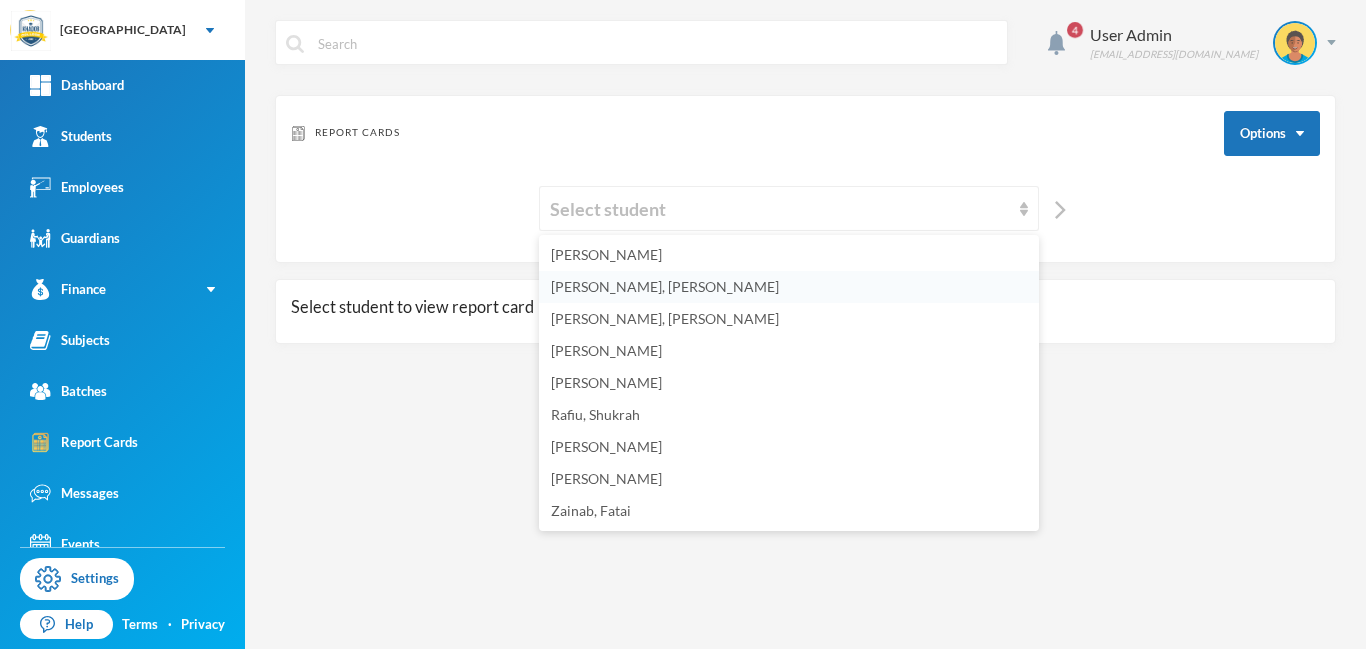 click on "[PERSON_NAME], [PERSON_NAME]" at bounding box center (665, 286) 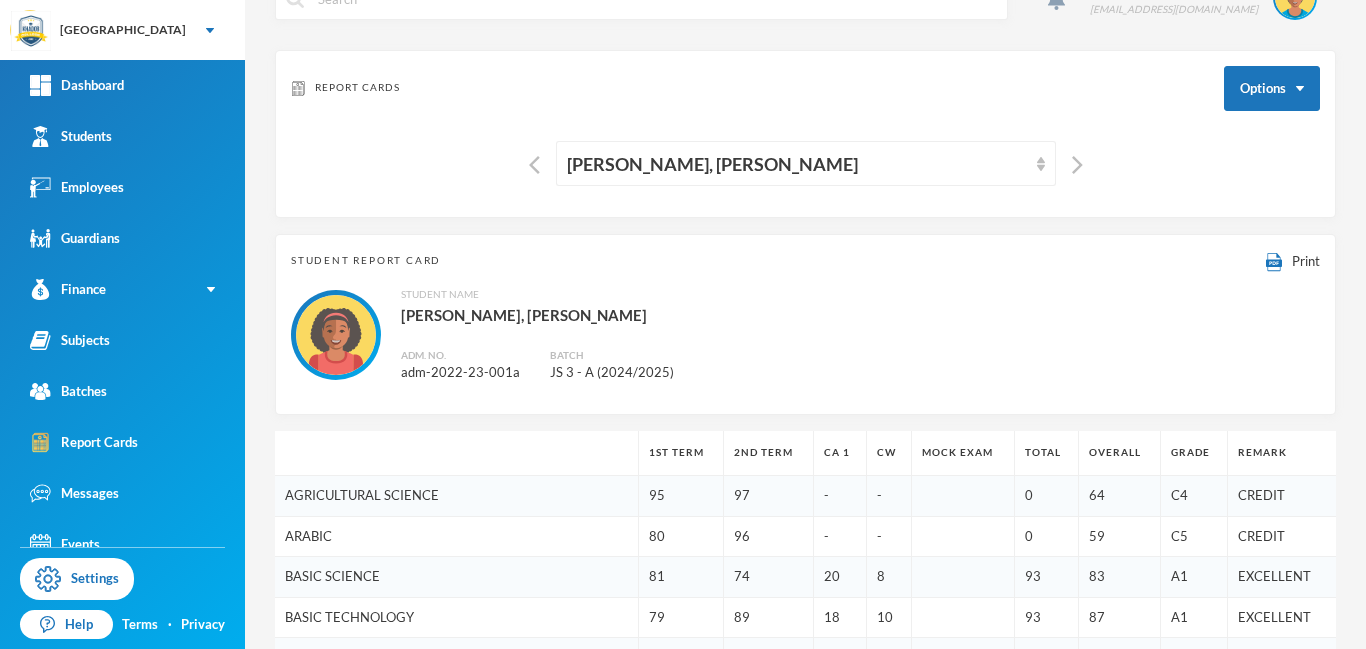 scroll, scrollTop: 0, scrollLeft: 0, axis: both 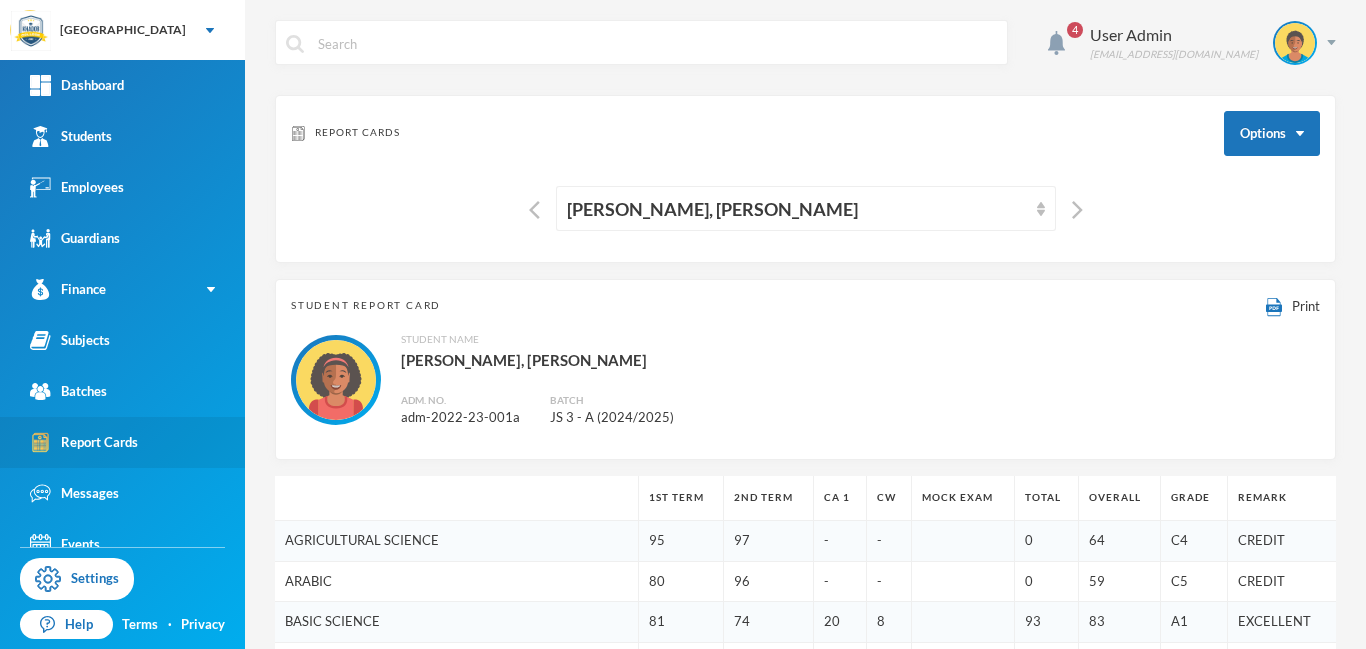 click on "Report Cards" at bounding box center [84, 442] 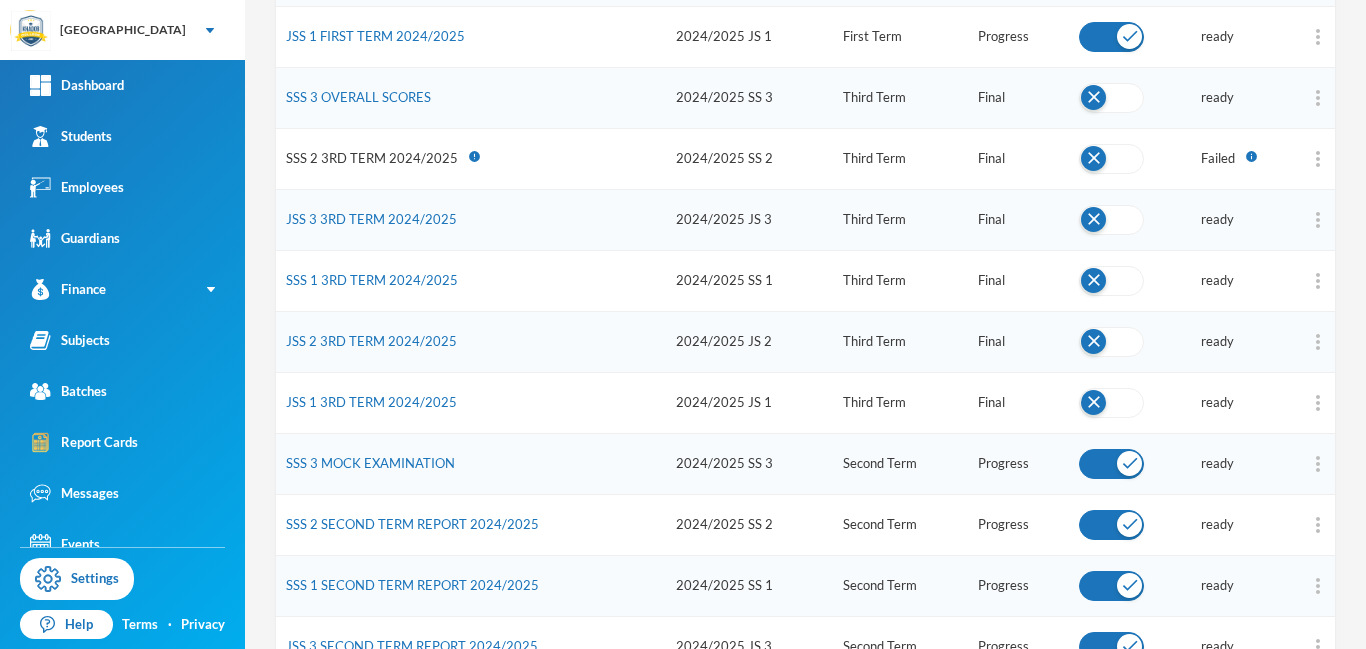 scroll, scrollTop: 396, scrollLeft: 0, axis: vertical 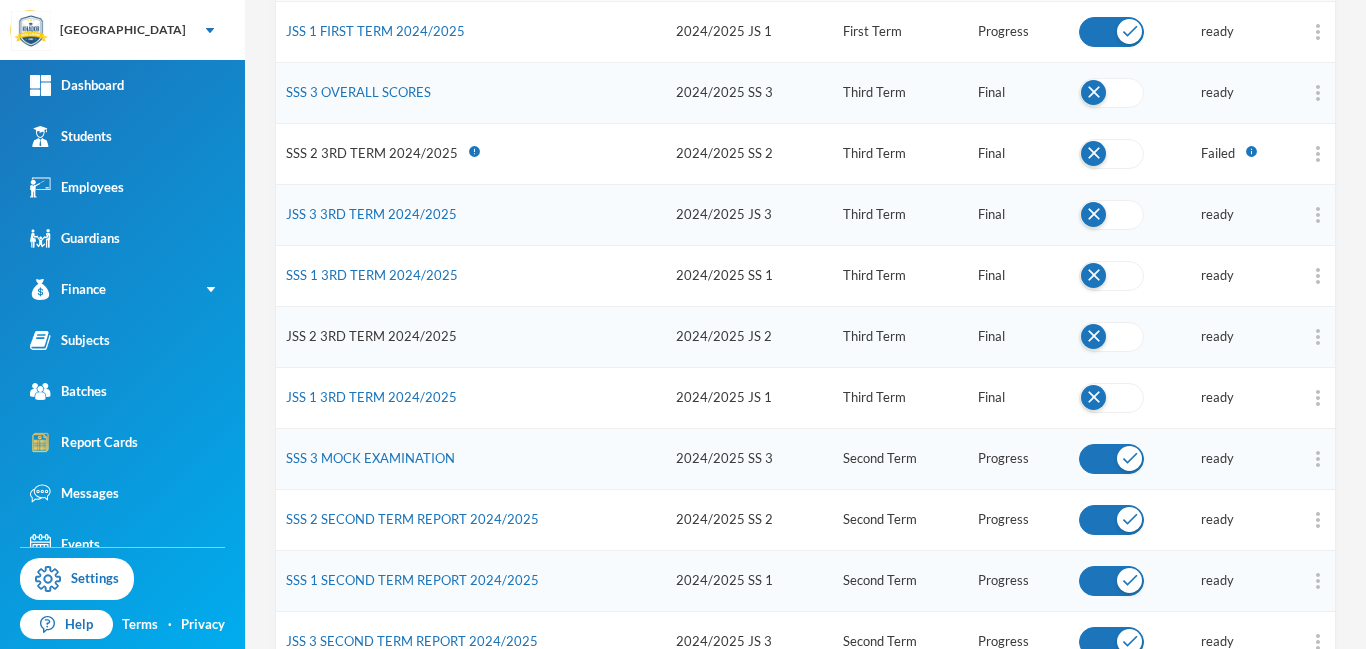 click on "JSS 2 3RD TERM 2024/2025" at bounding box center [371, 336] 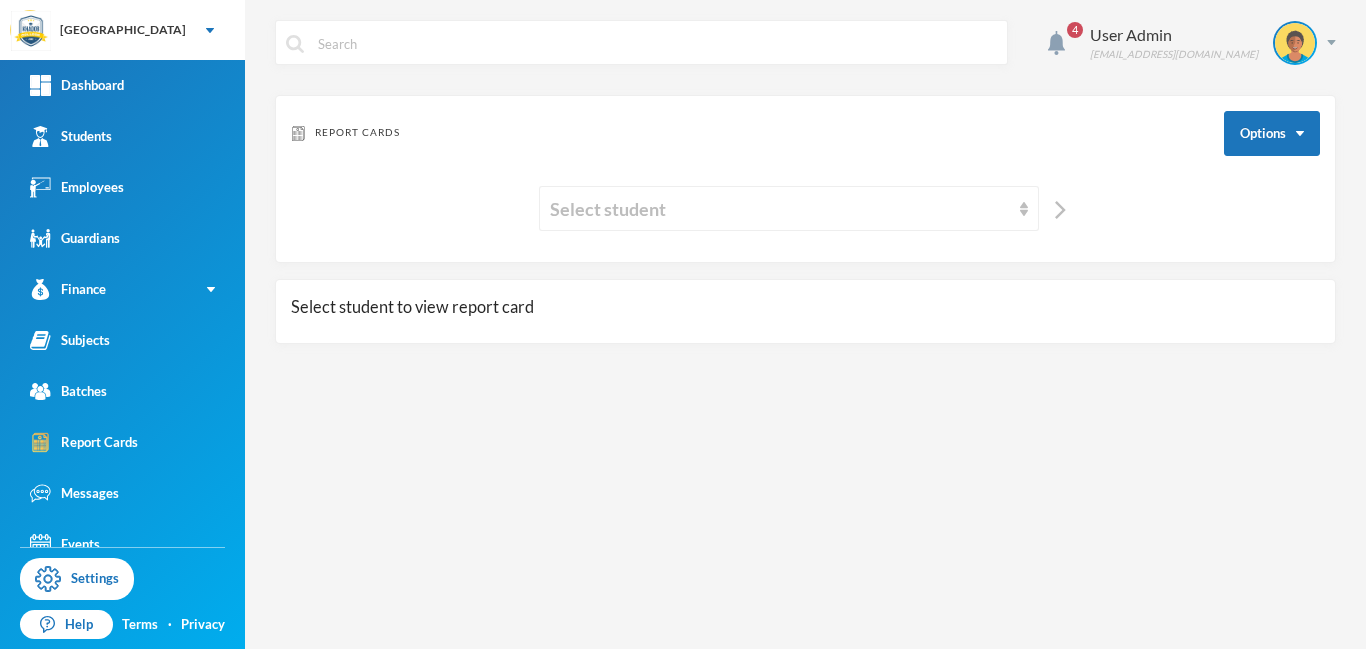 scroll, scrollTop: 0, scrollLeft: 0, axis: both 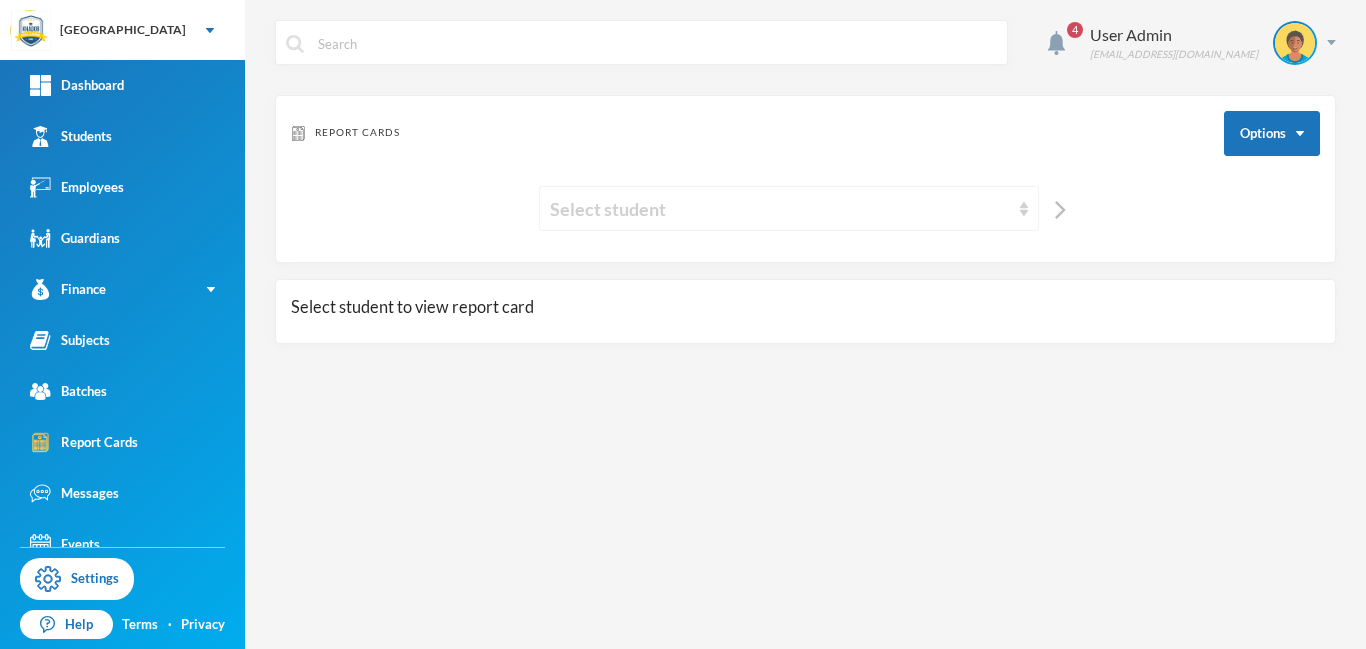 click on "Select student" at bounding box center [780, 209] 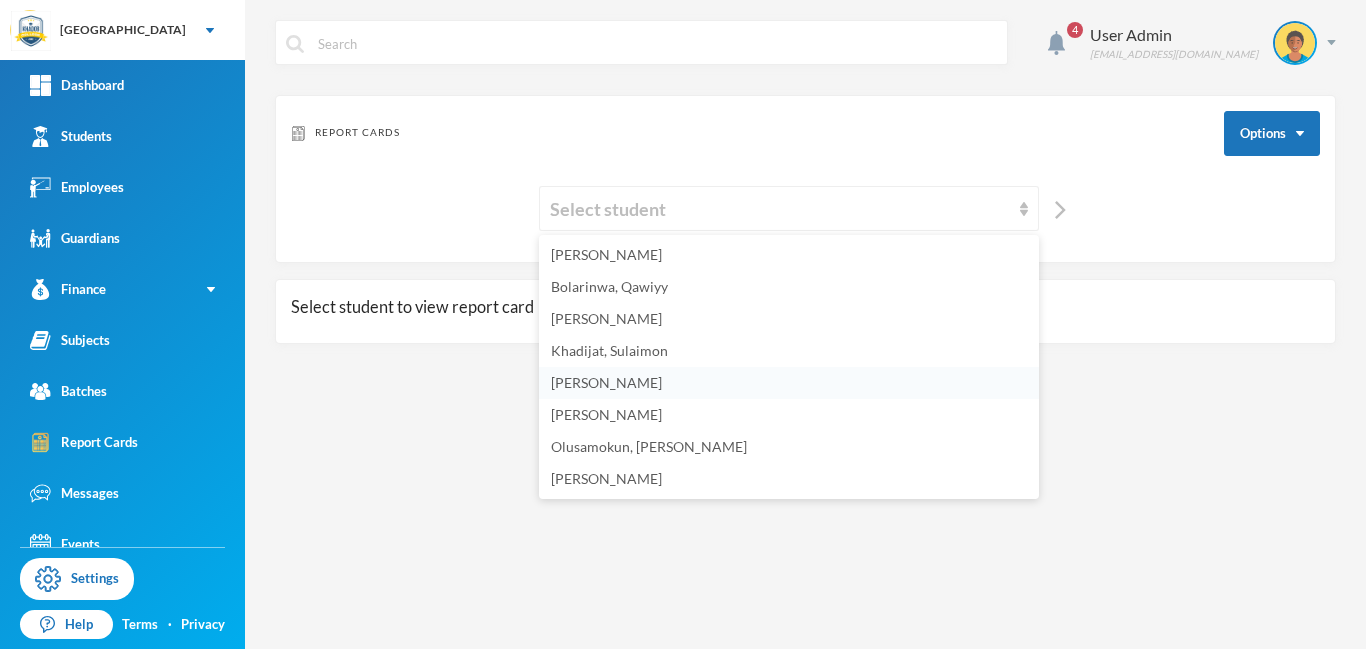 click on "[PERSON_NAME]" at bounding box center (606, 382) 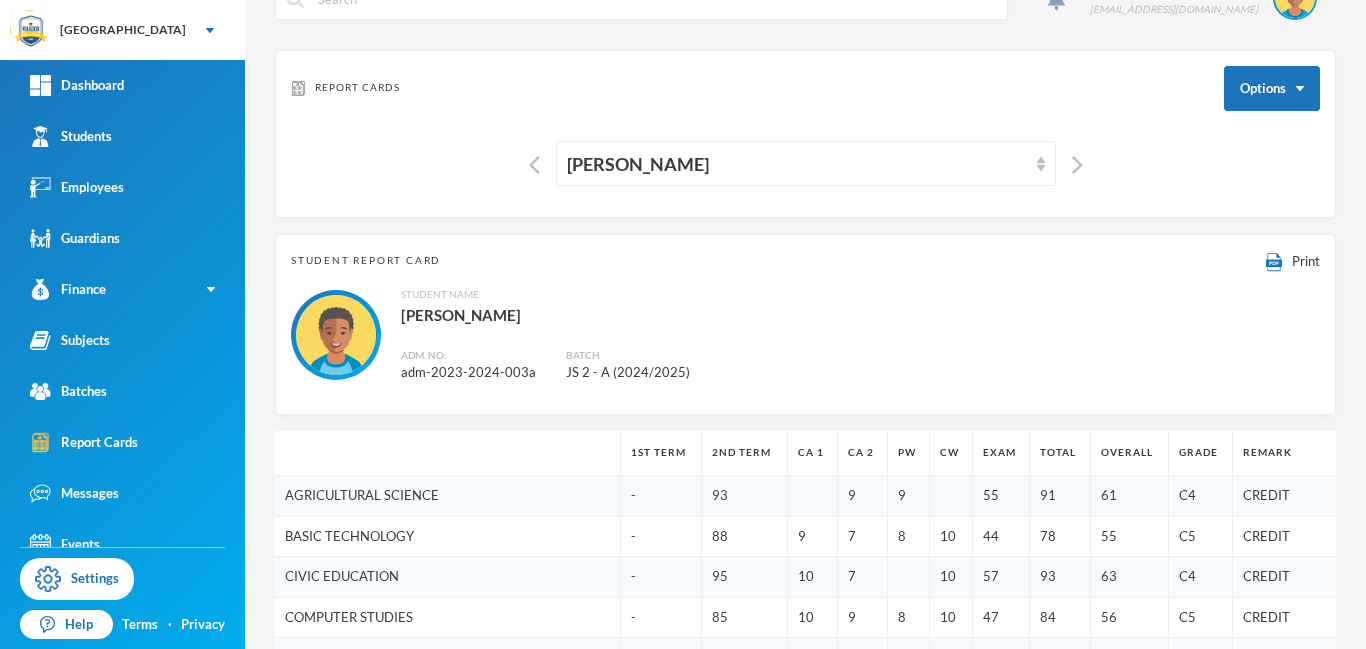 scroll, scrollTop: 0, scrollLeft: 0, axis: both 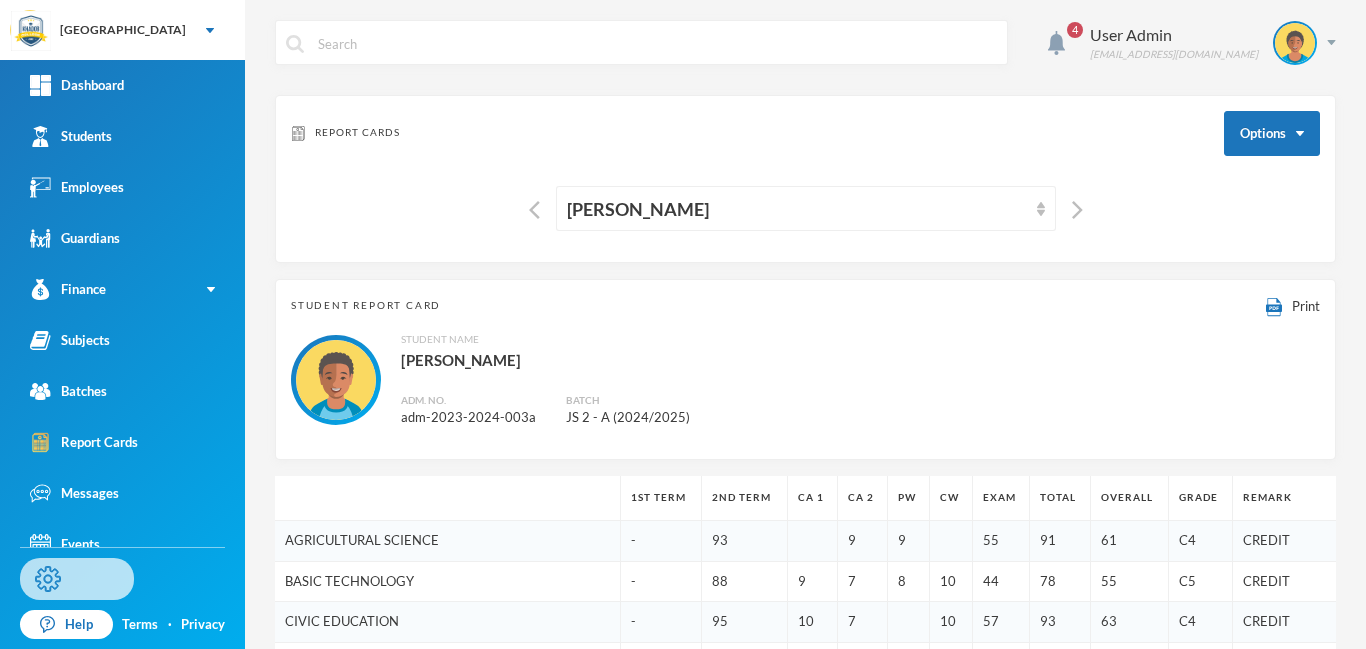 click on "Settings" at bounding box center (77, 579) 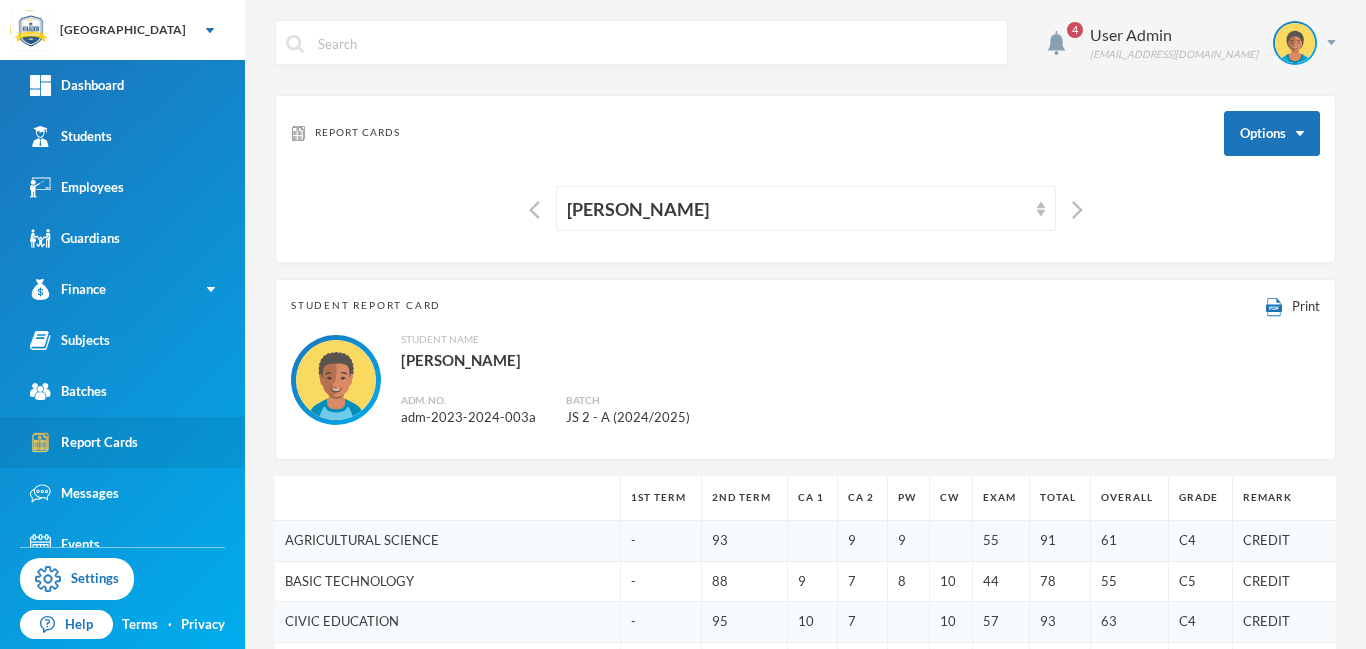 click on "Report Cards" at bounding box center [84, 442] 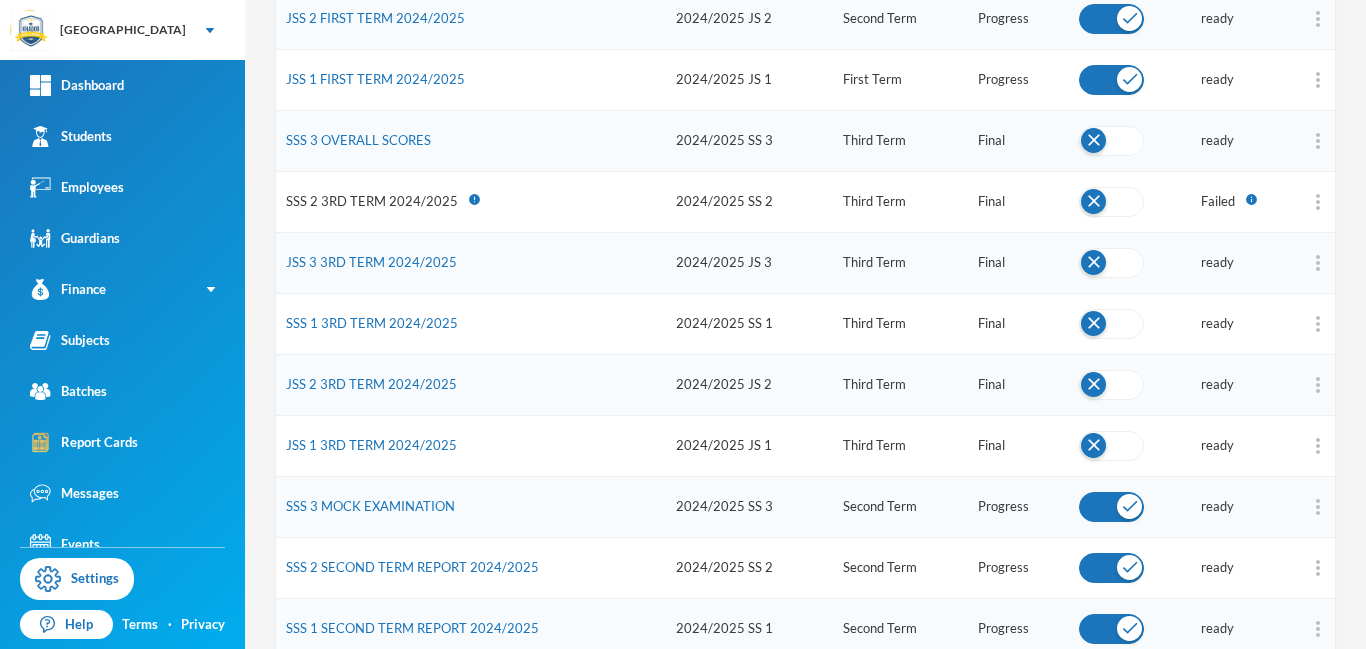 scroll, scrollTop: 386, scrollLeft: 0, axis: vertical 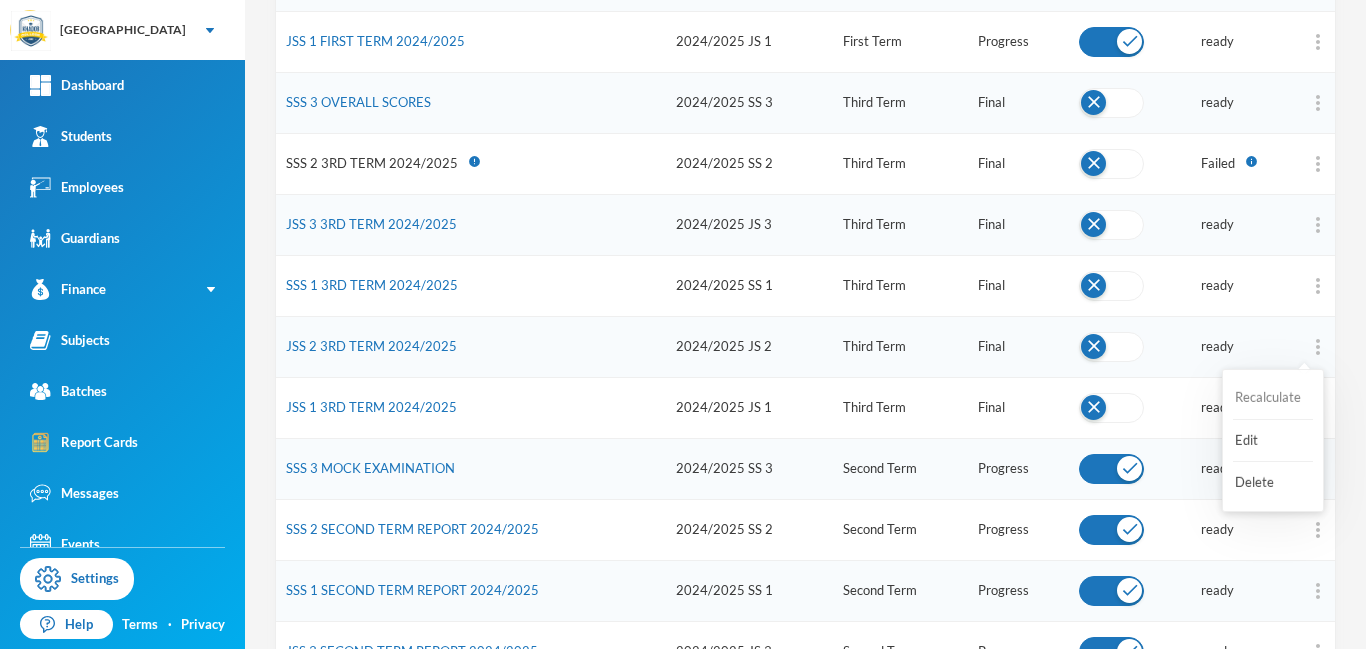 click on "Recalculate" at bounding box center (1273, 398) 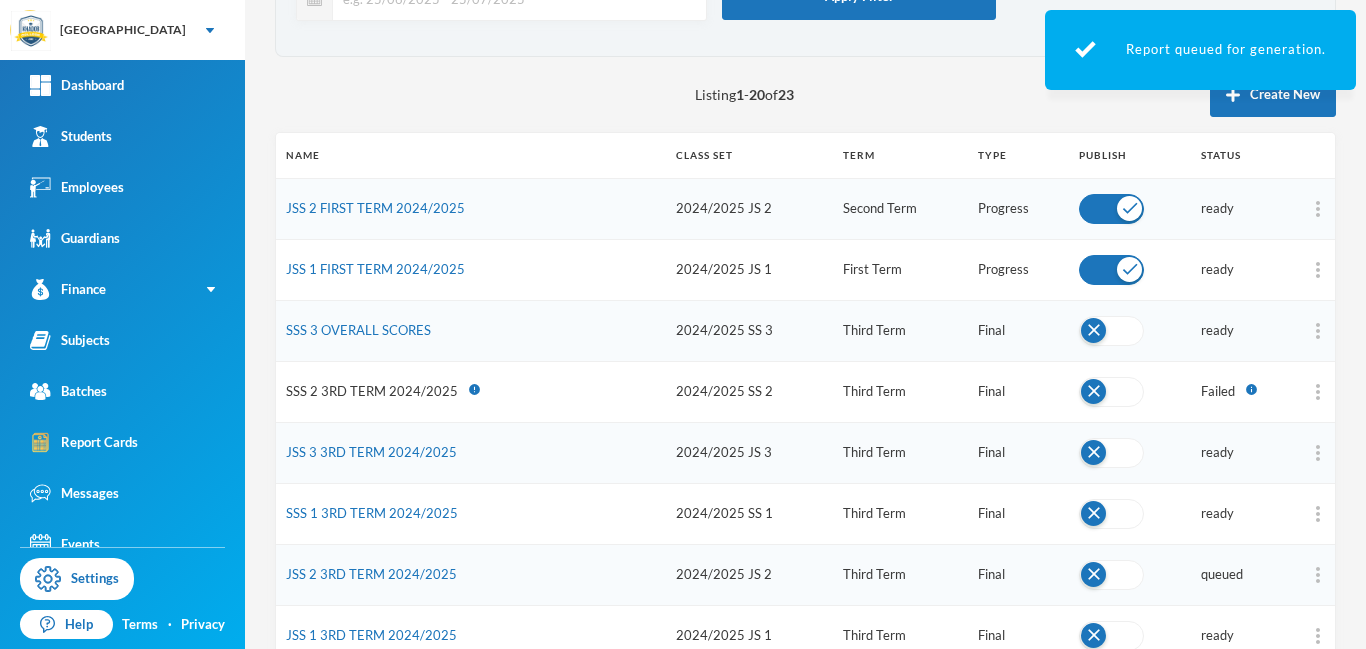 scroll, scrollTop: 0, scrollLeft: 0, axis: both 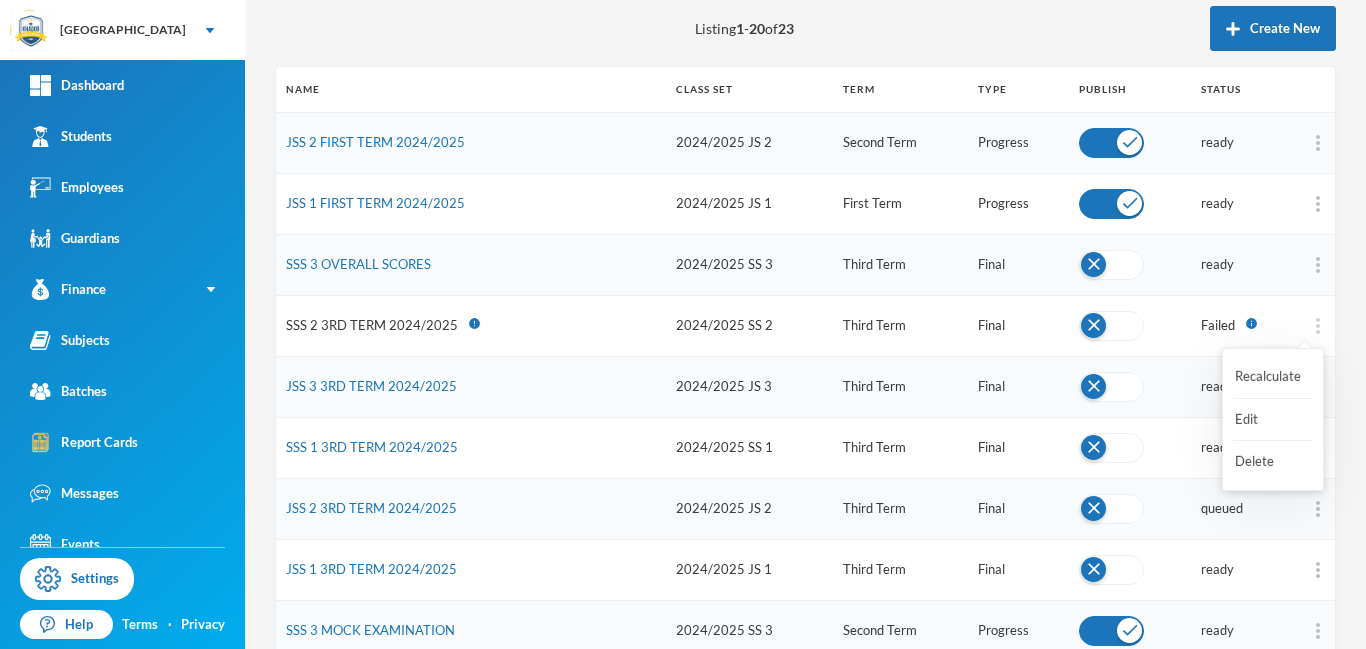 click at bounding box center [1318, 326] 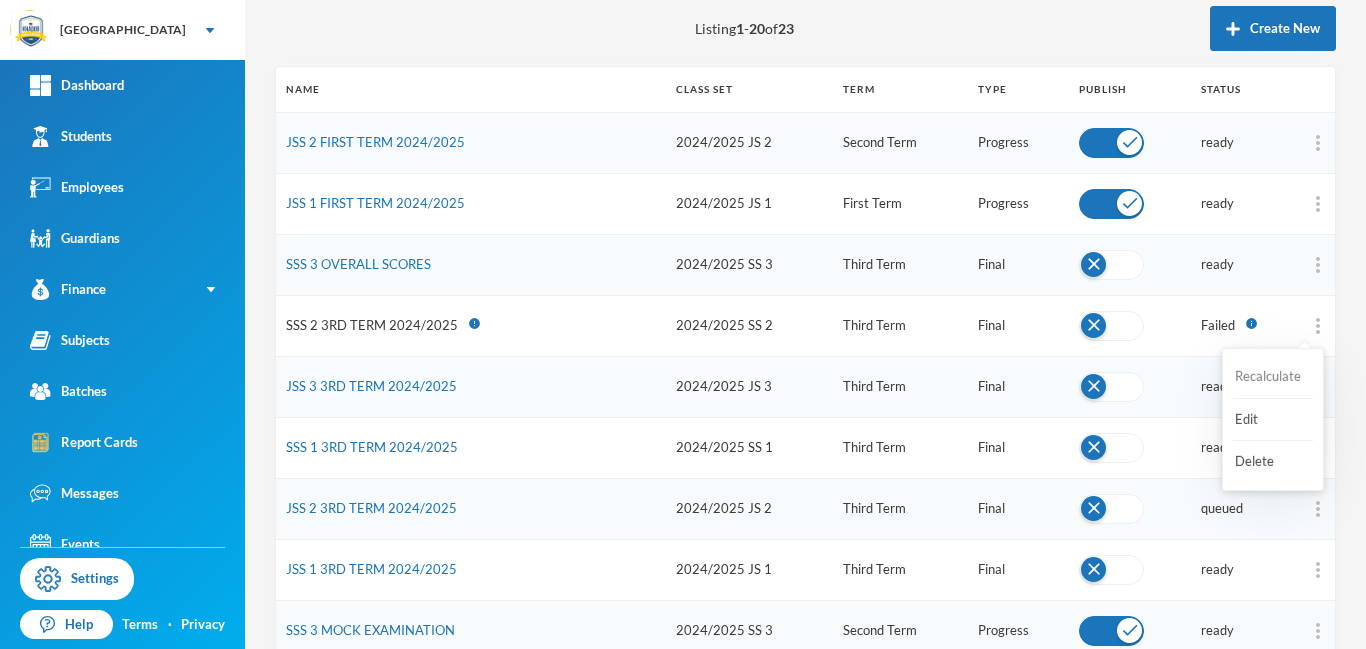 click on "Recalculate" at bounding box center (1273, 377) 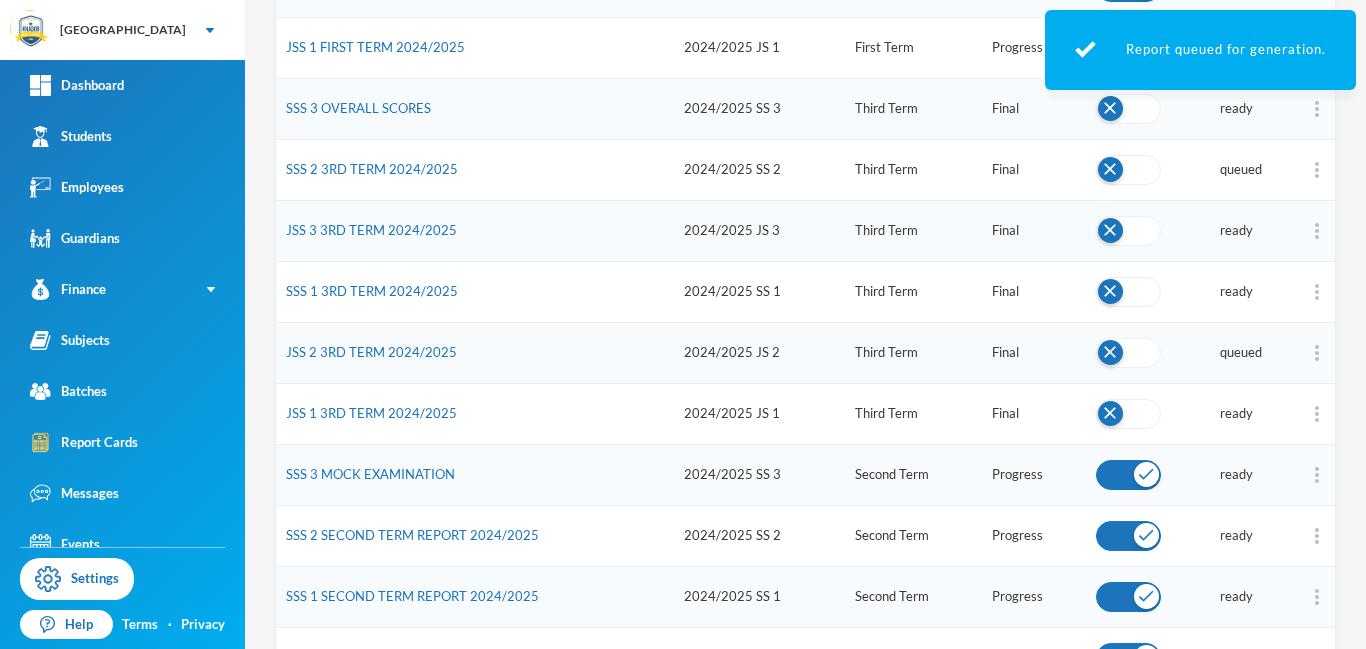 scroll, scrollTop: 383, scrollLeft: 0, axis: vertical 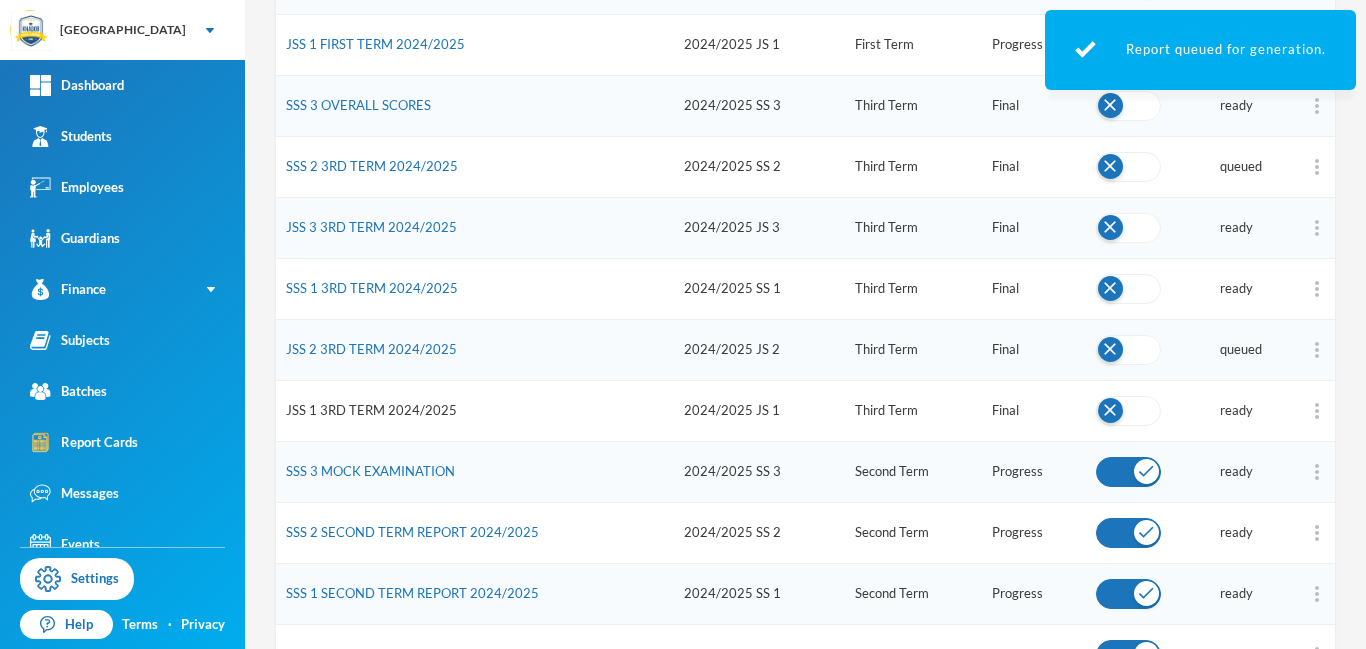 click on "JSS 1 3RD TERM 2024/2025" at bounding box center [371, 410] 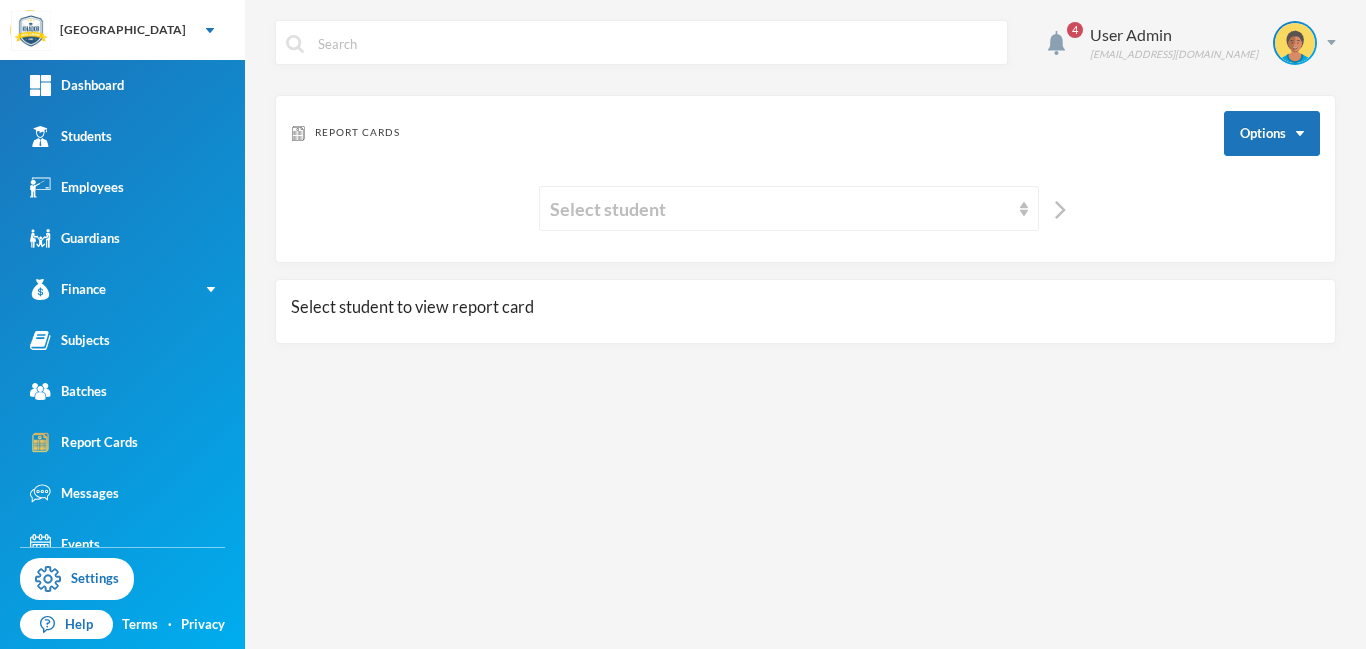 scroll, scrollTop: 0, scrollLeft: 0, axis: both 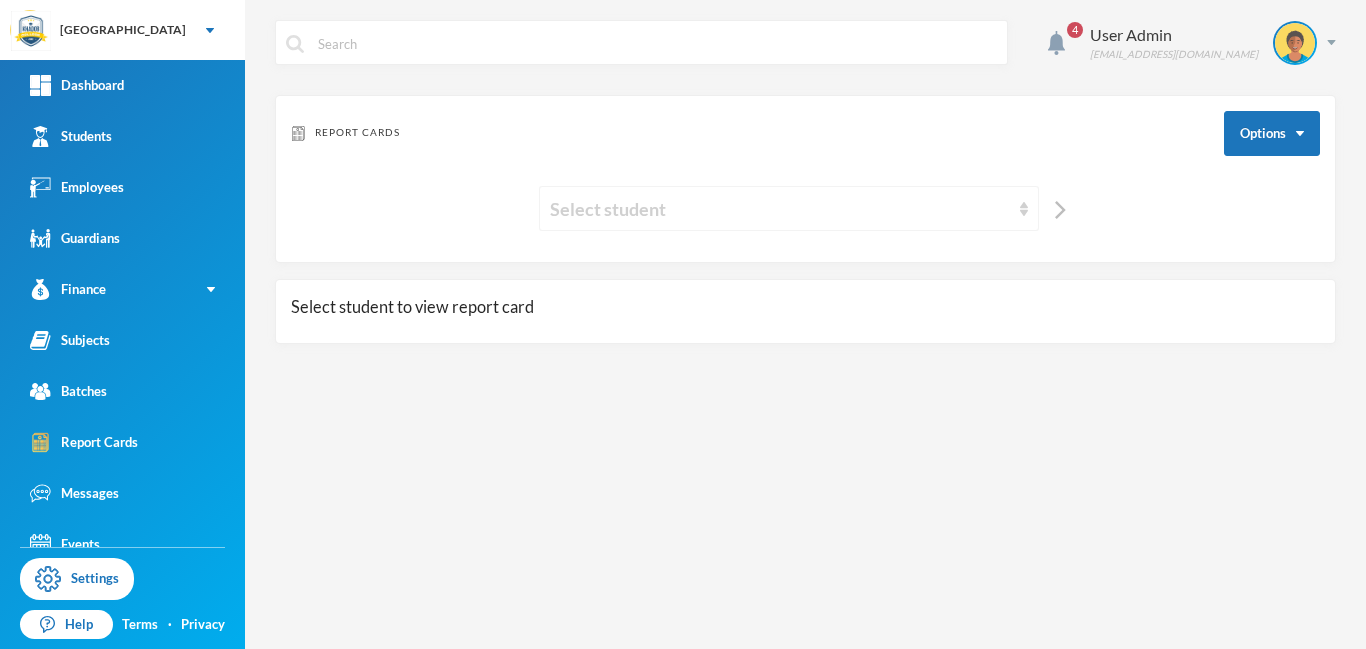 click on "Select student" at bounding box center (780, 209) 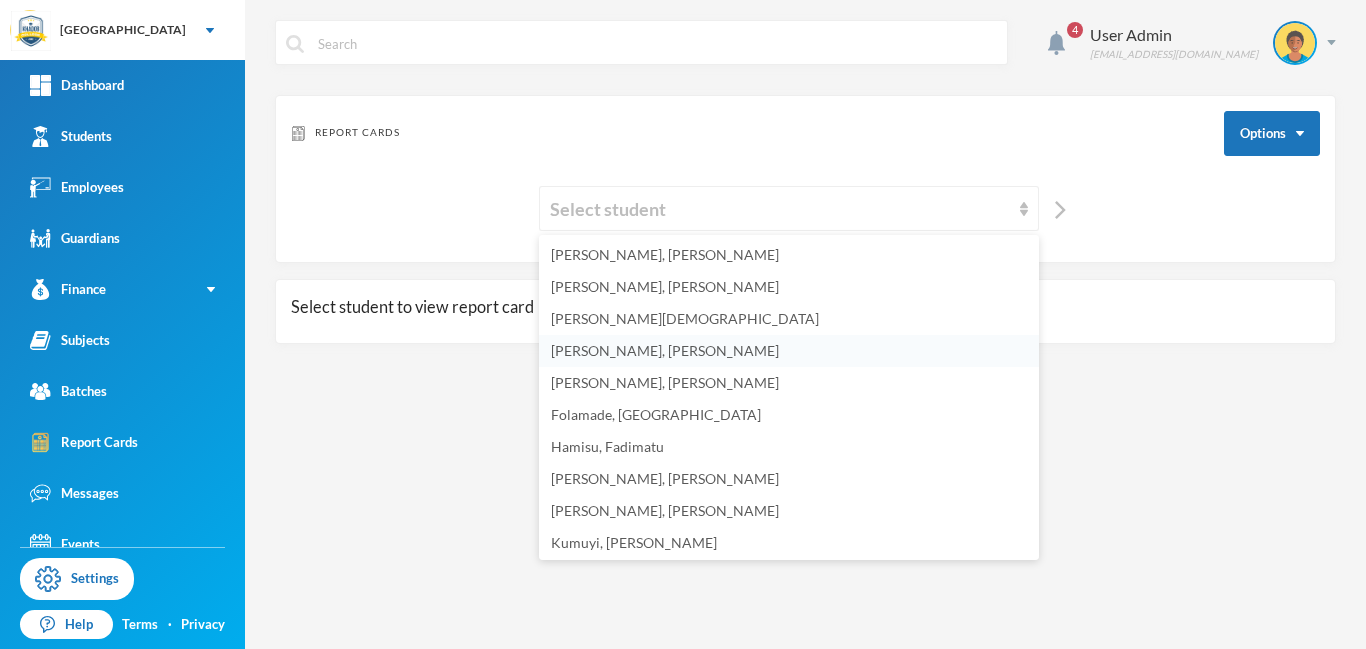 click on "[PERSON_NAME], [PERSON_NAME]" at bounding box center (665, 350) 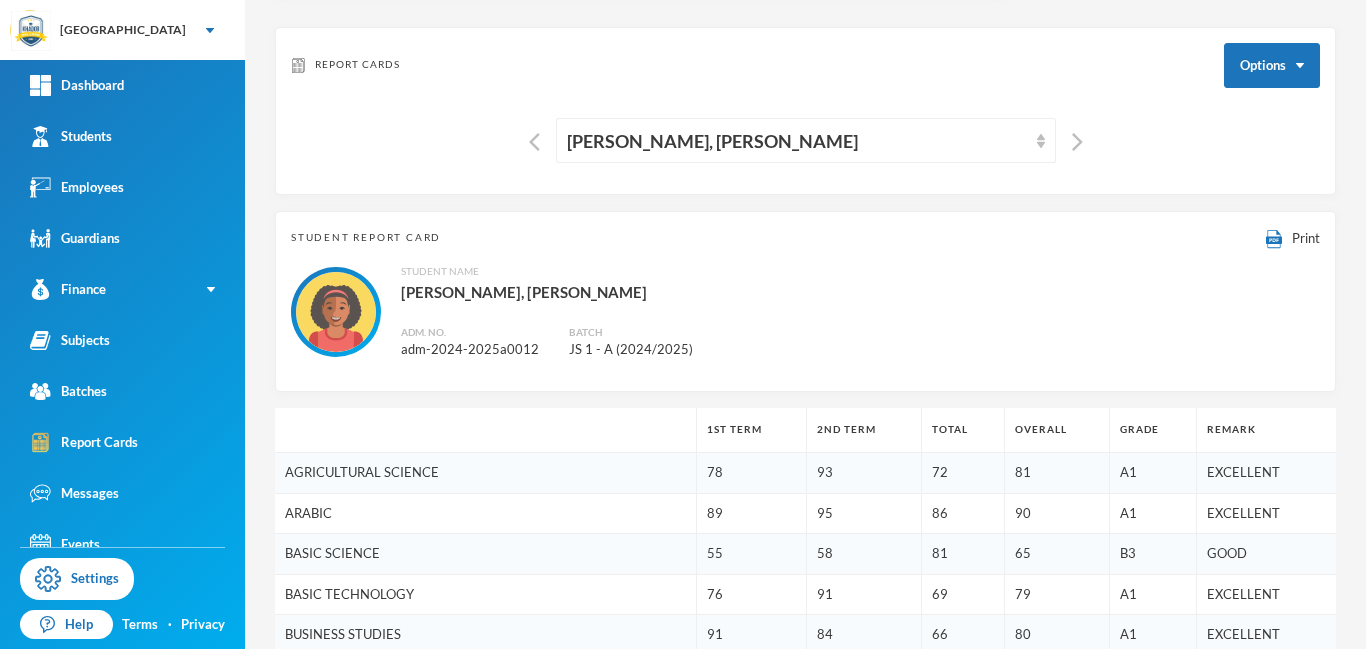 scroll, scrollTop: 59, scrollLeft: 0, axis: vertical 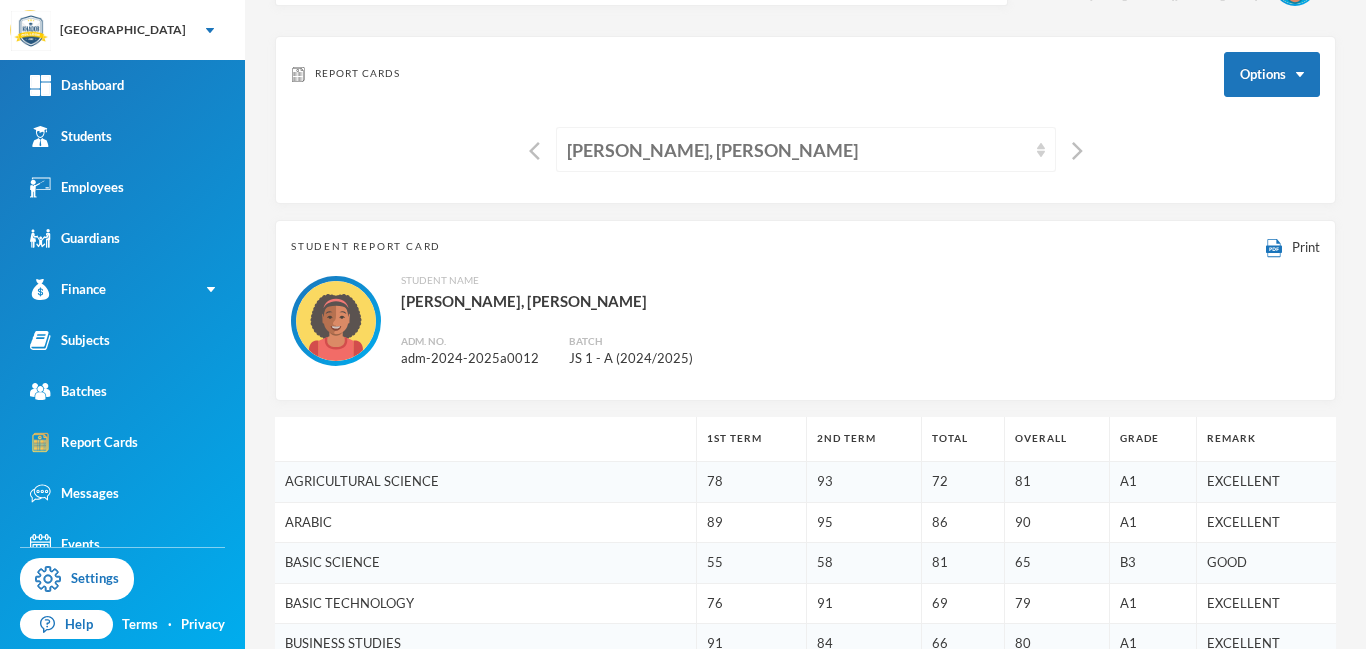 click on "[PERSON_NAME], [PERSON_NAME]" at bounding box center (806, 149) 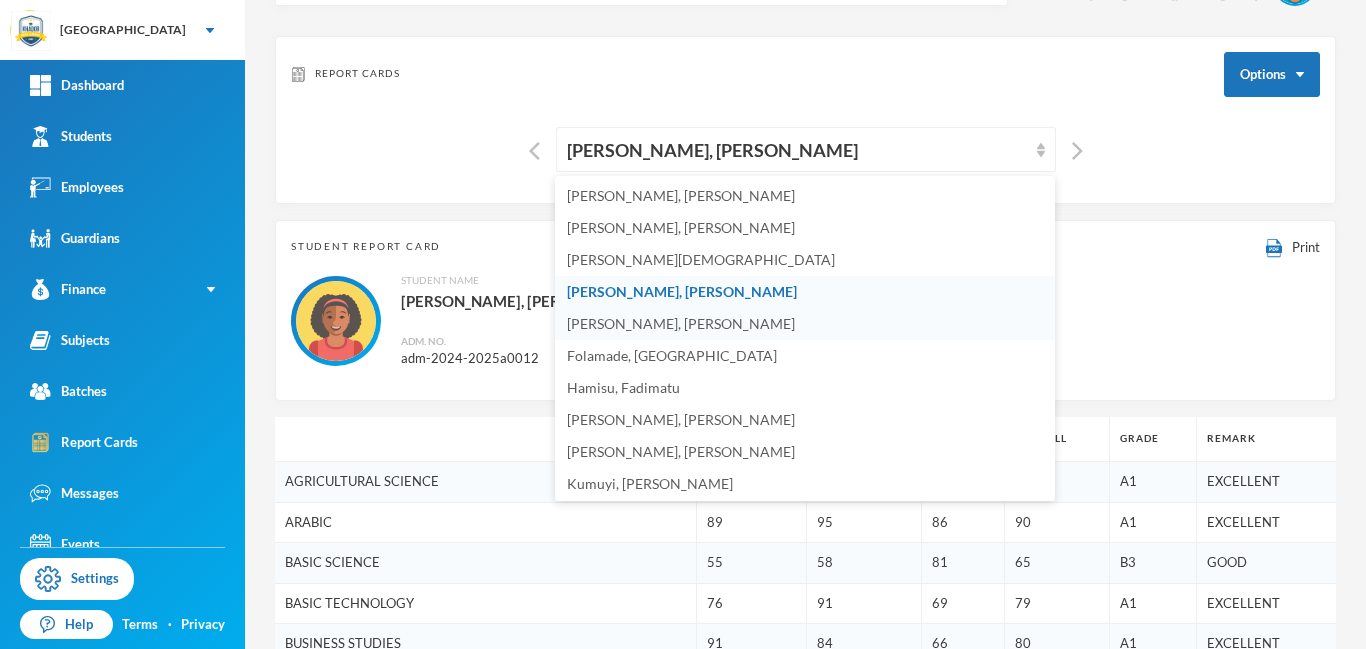 click on "[PERSON_NAME], [PERSON_NAME]" at bounding box center (681, 323) 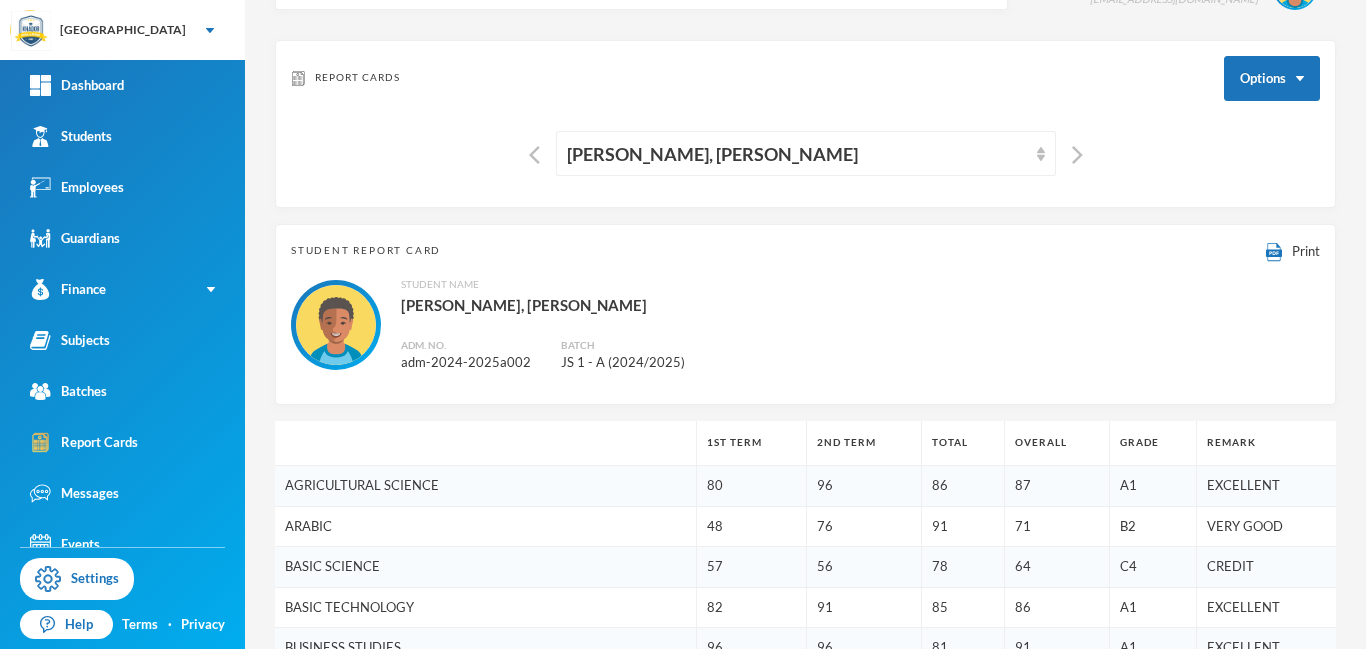 scroll, scrollTop: 0, scrollLeft: 0, axis: both 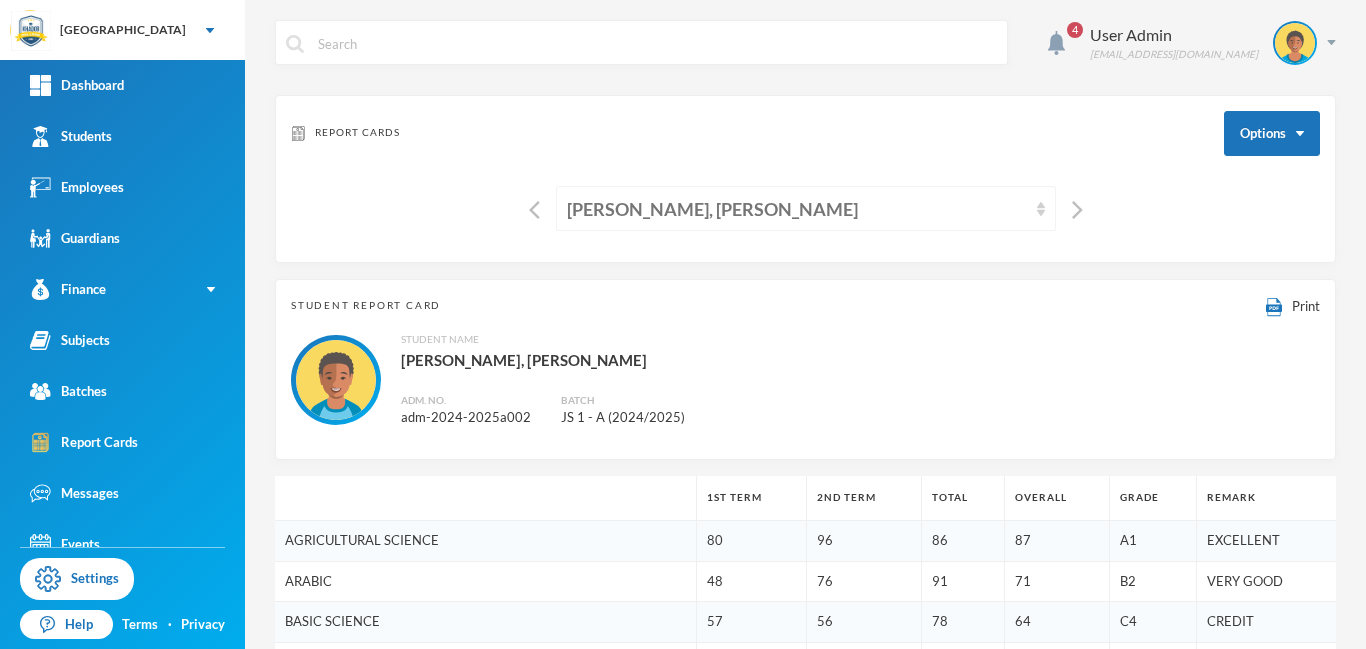 click on "[PERSON_NAME], [PERSON_NAME]" at bounding box center [806, 208] 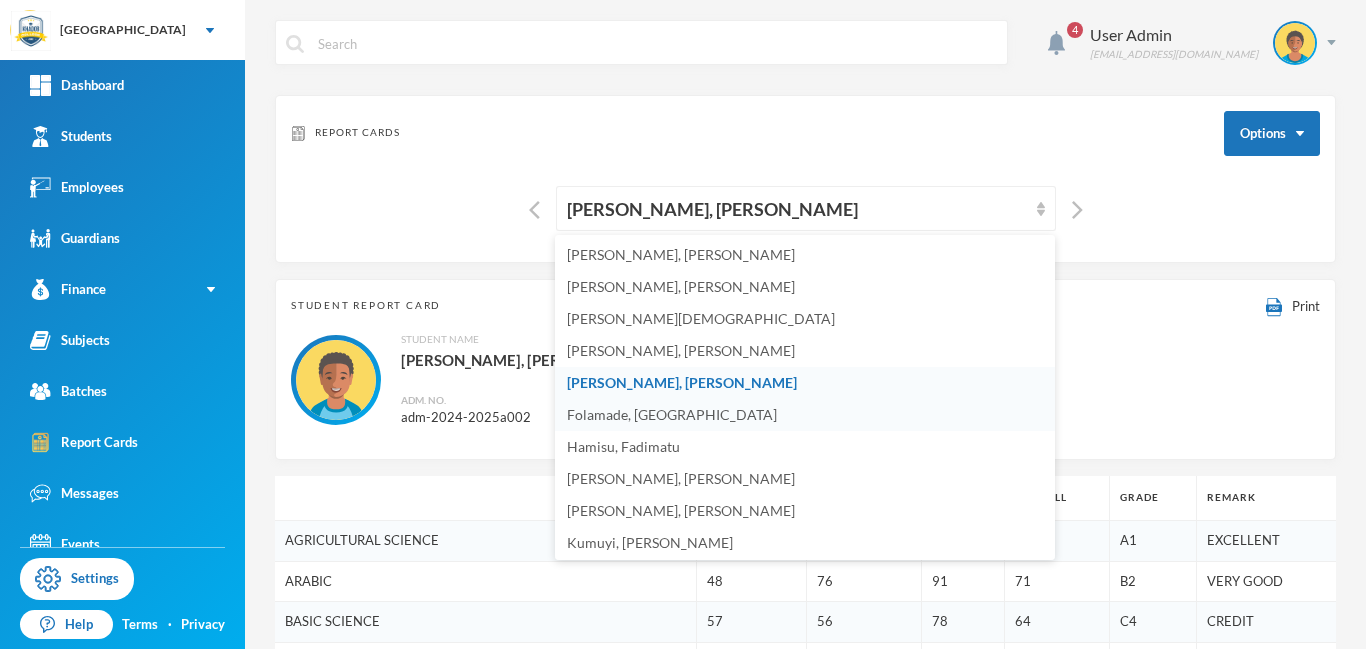 click on "Folamade, [GEOGRAPHIC_DATA]" at bounding box center [672, 414] 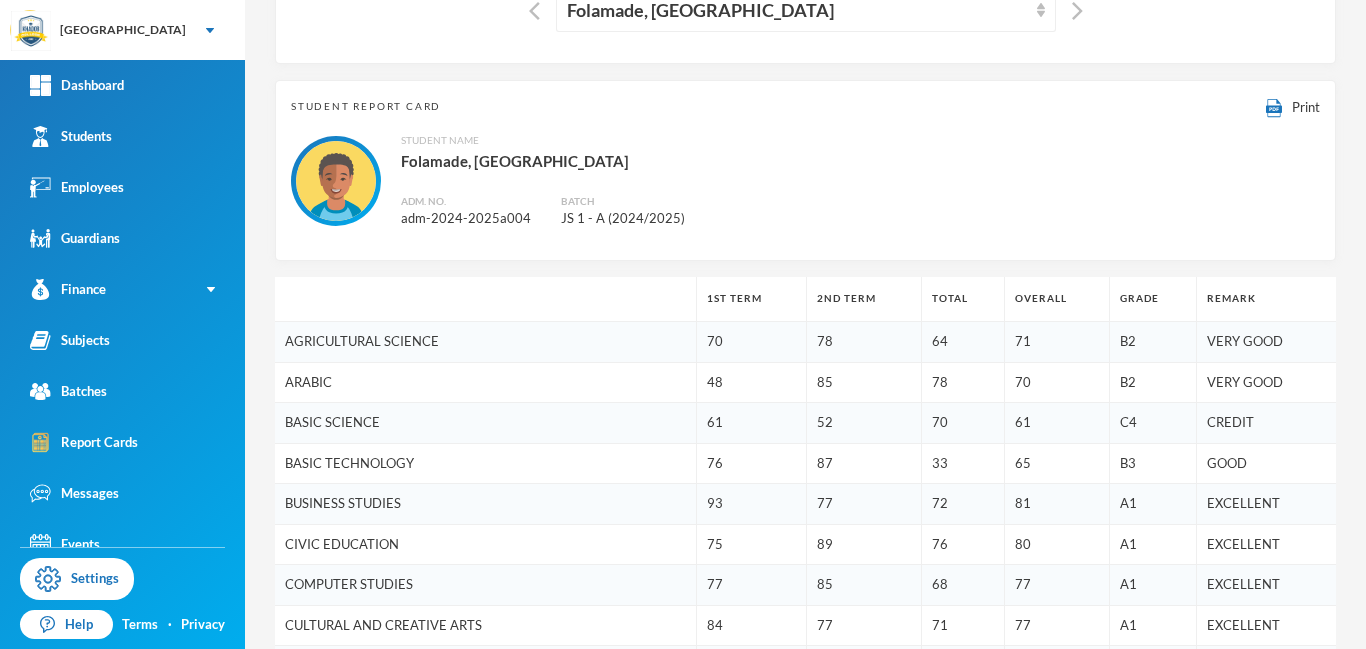 scroll, scrollTop: 0, scrollLeft: 0, axis: both 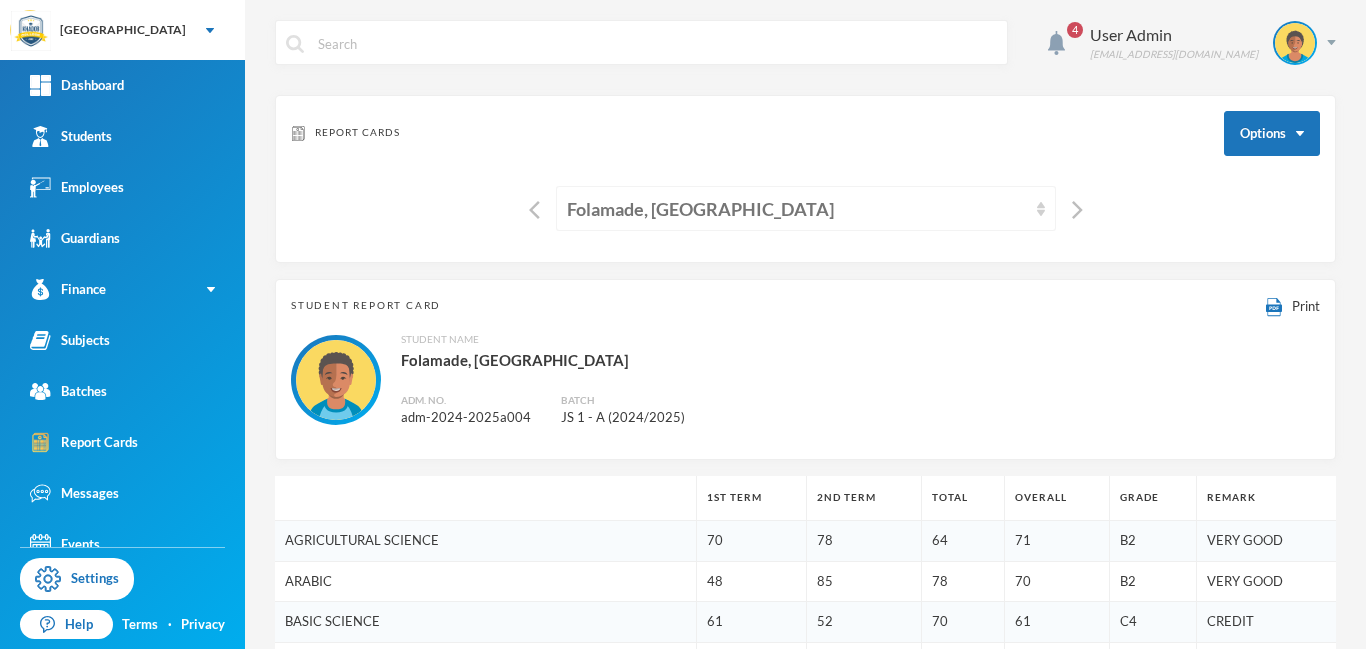 click on "Folamade, [GEOGRAPHIC_DATA]" at bounding box center (797, 209) 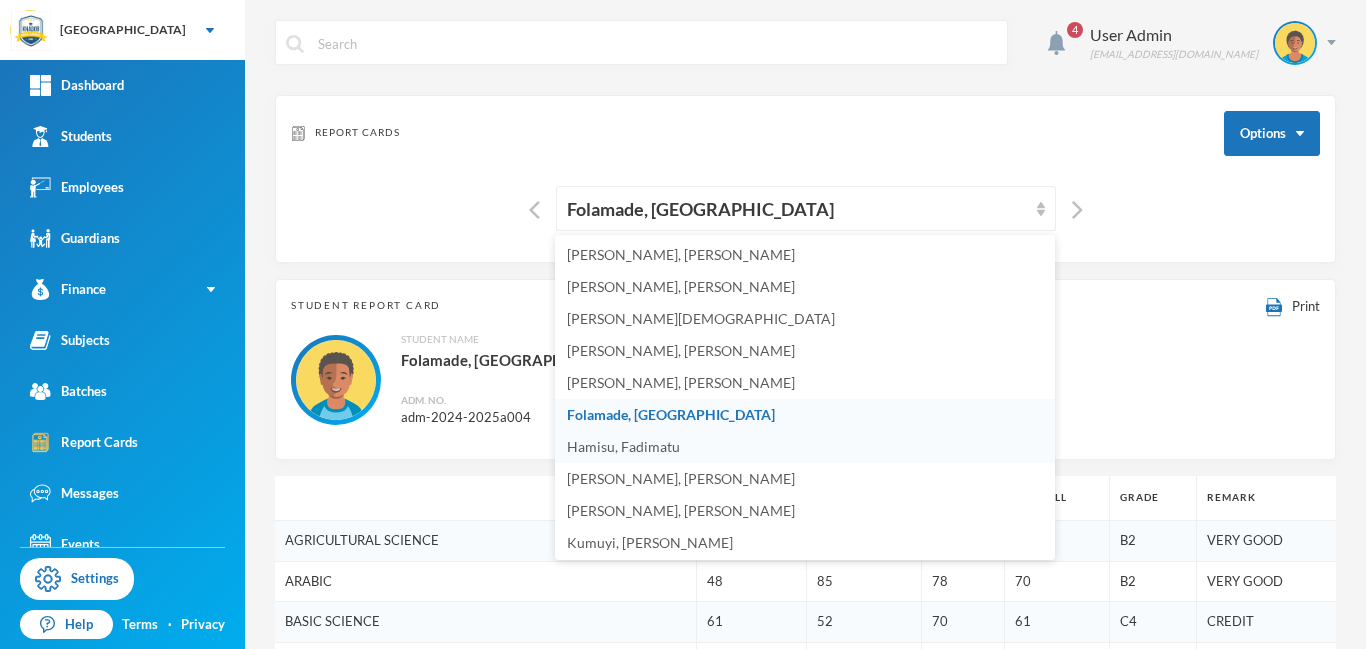 click on "Hamisu, Fadimatu" at bounding box center [623, 446] 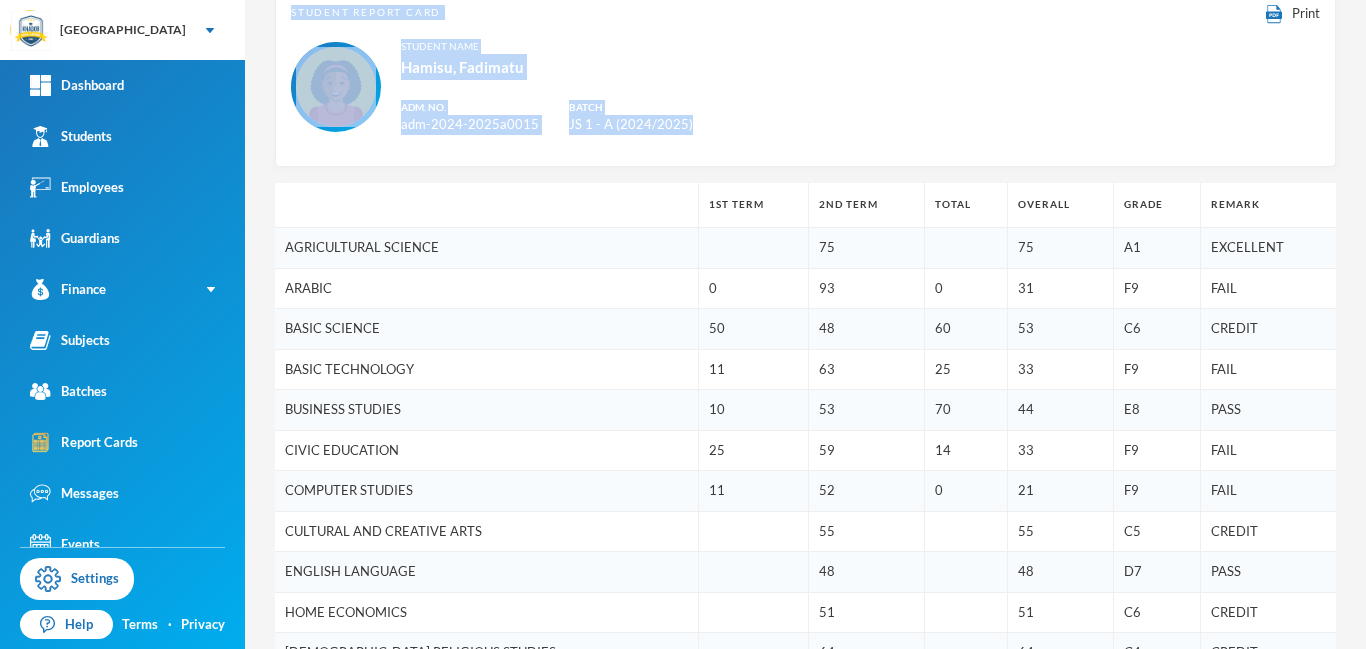 scroll, scrollTop: 299, scrollLeft: 0, axis: vertical 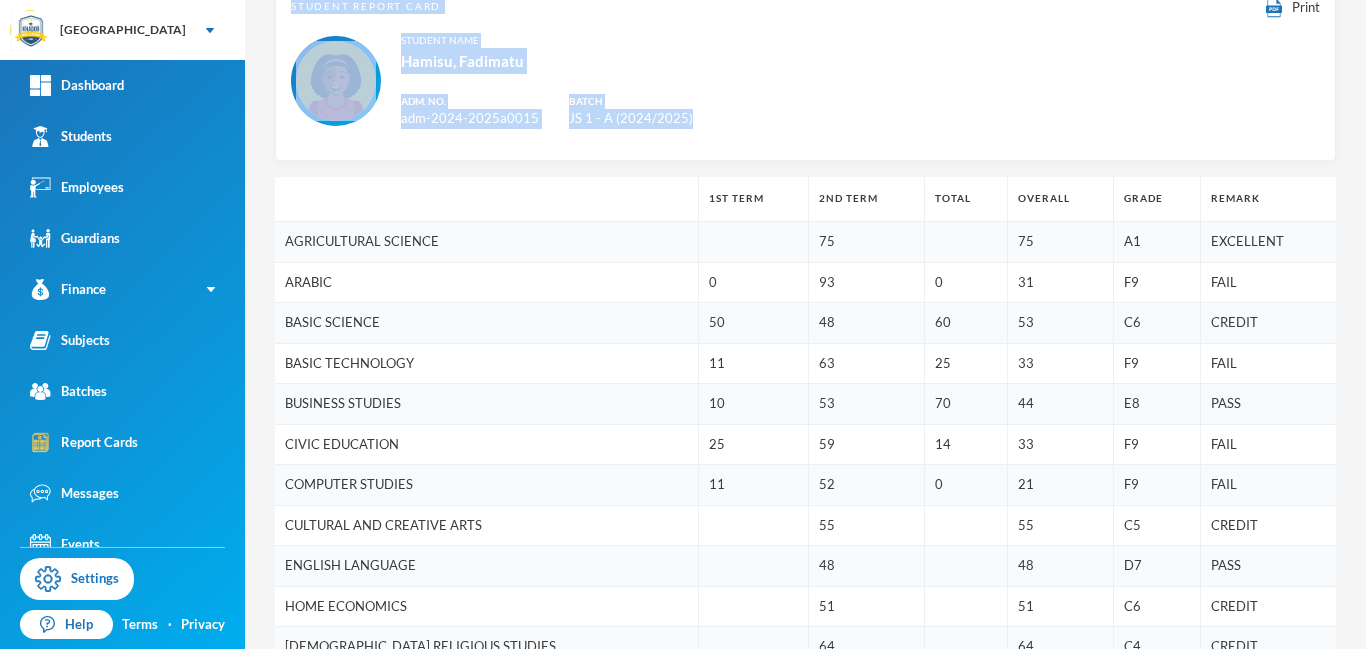drag, startPoint x: 1364, startPoint y: 184, endPoint x: 1365, endPoint y: 284, distance: 100.005 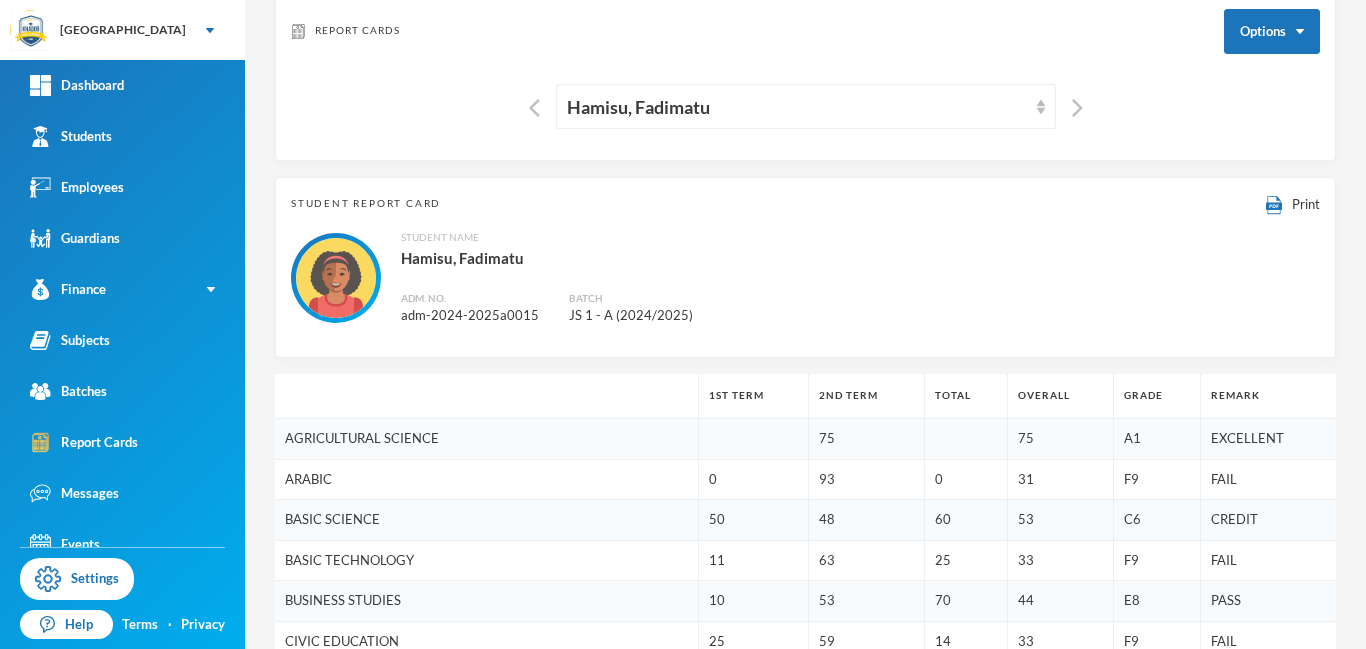 scroll, scrollTop: 0, scrollLeft: 0, axis: both 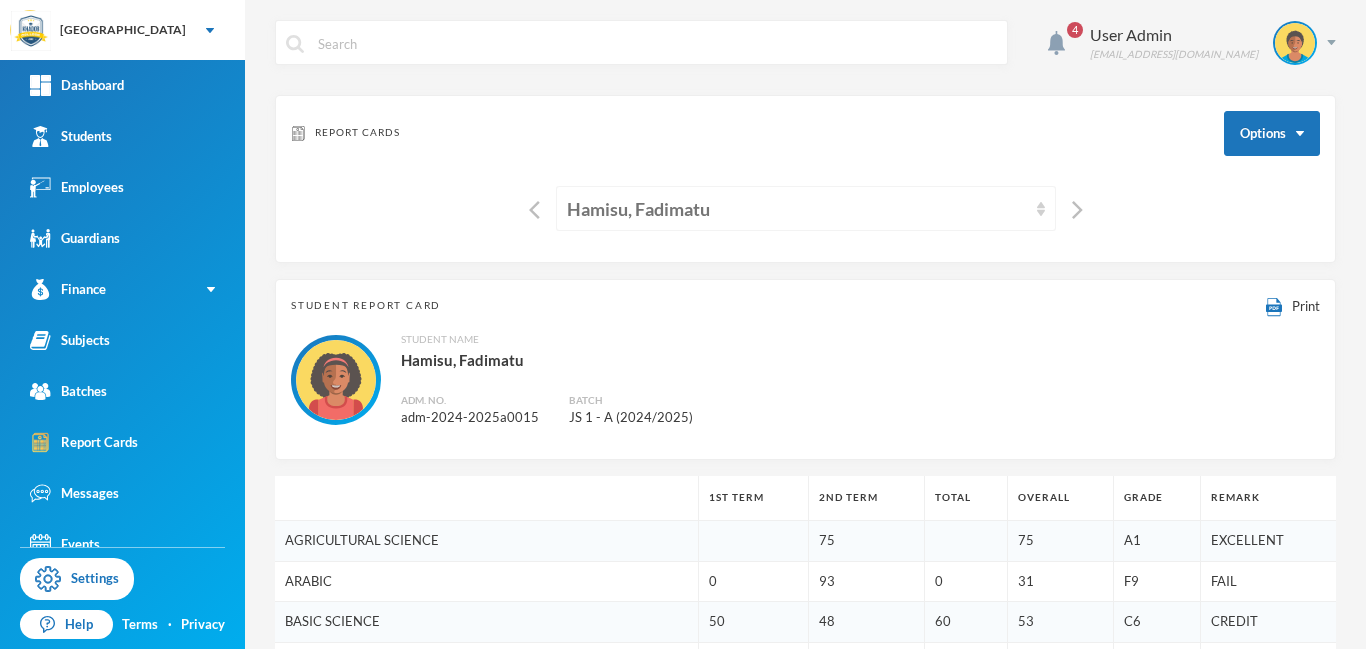 click on "Hamisu, Fadimatu" at bounding box center [806, 208] 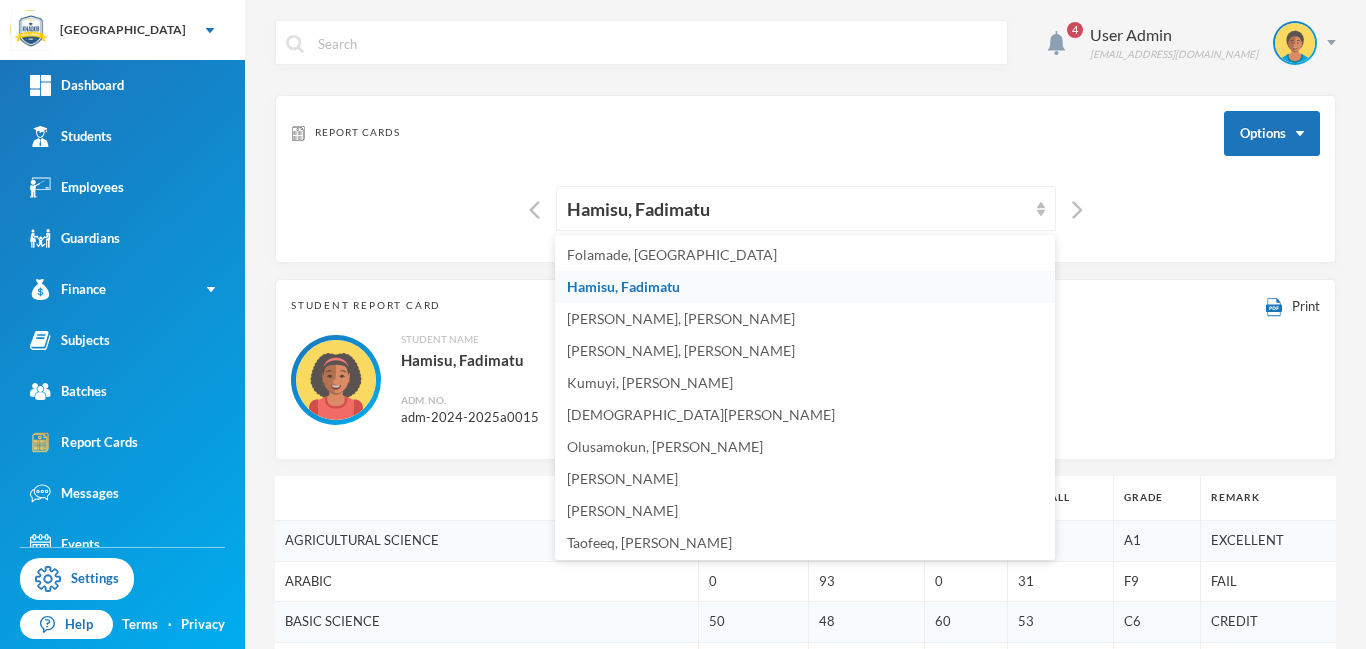 scroll, scrollTop: 163, scrollLeft: 0, axis: vertical 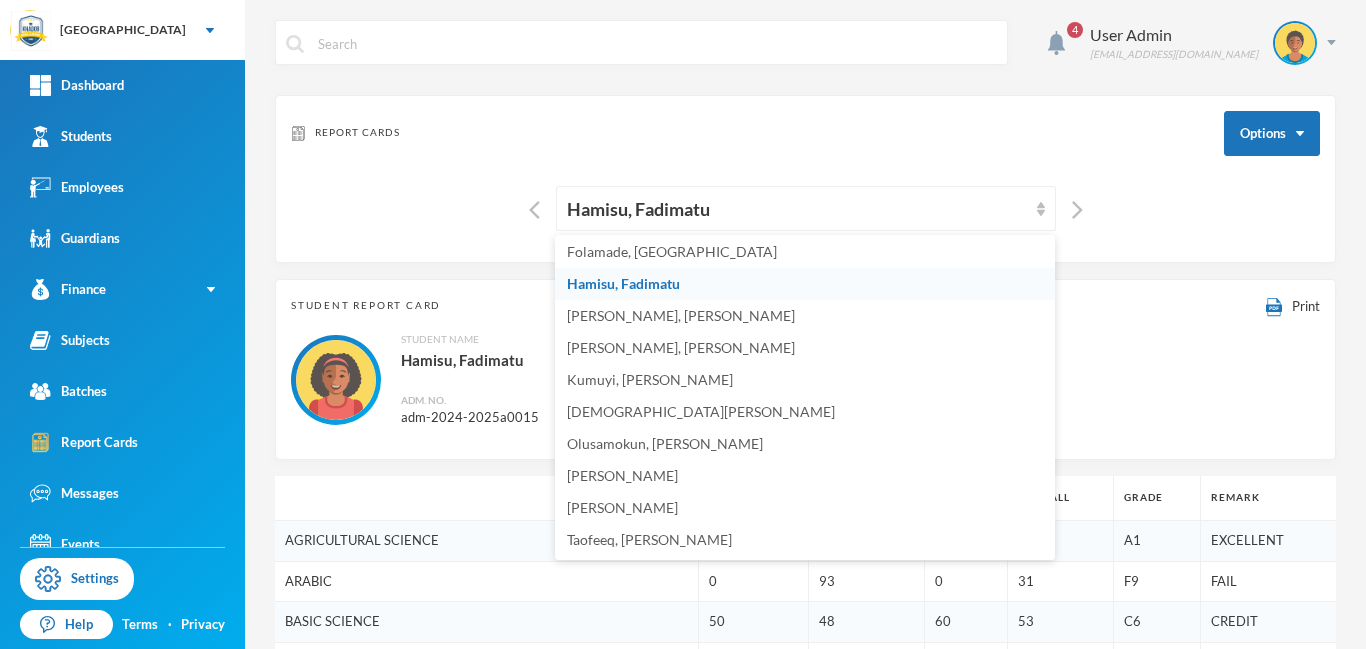 drag, startPoint x: 1051, startPoint y: 345, endPoint x: 1053, endPoint y: 482, distance: 137.0146 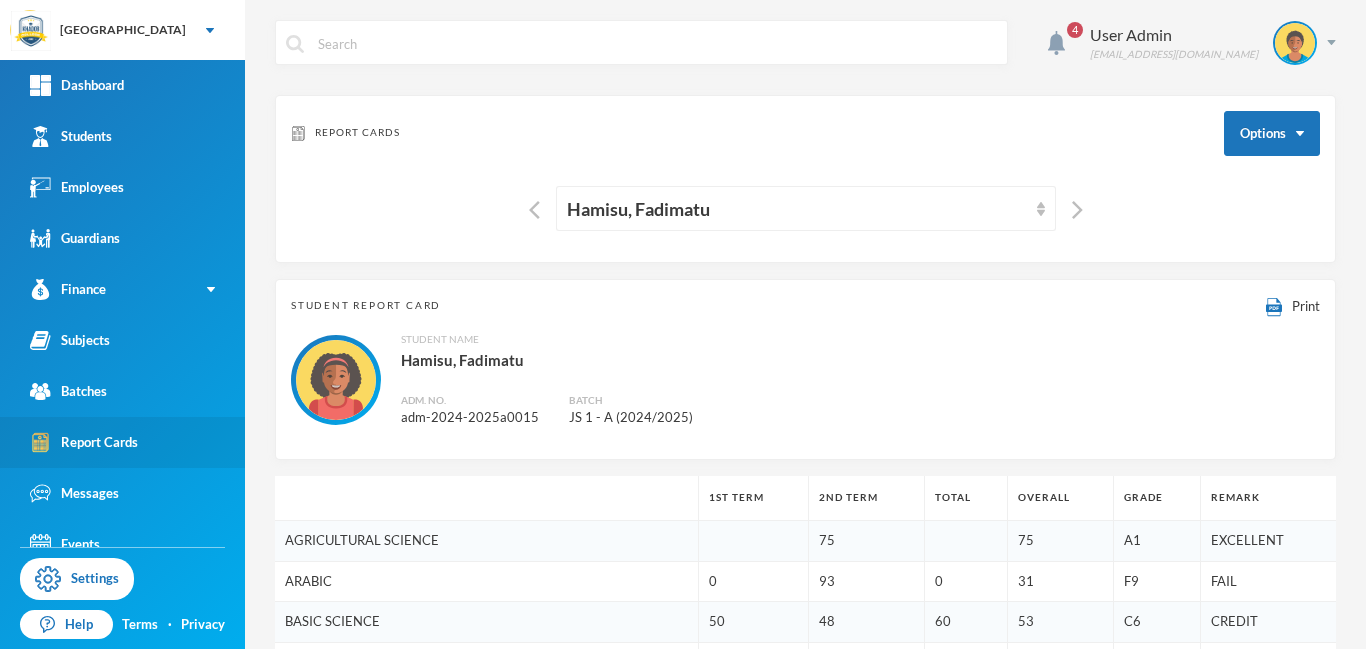 click on "Report Cards" at bounding box center [84, 442] 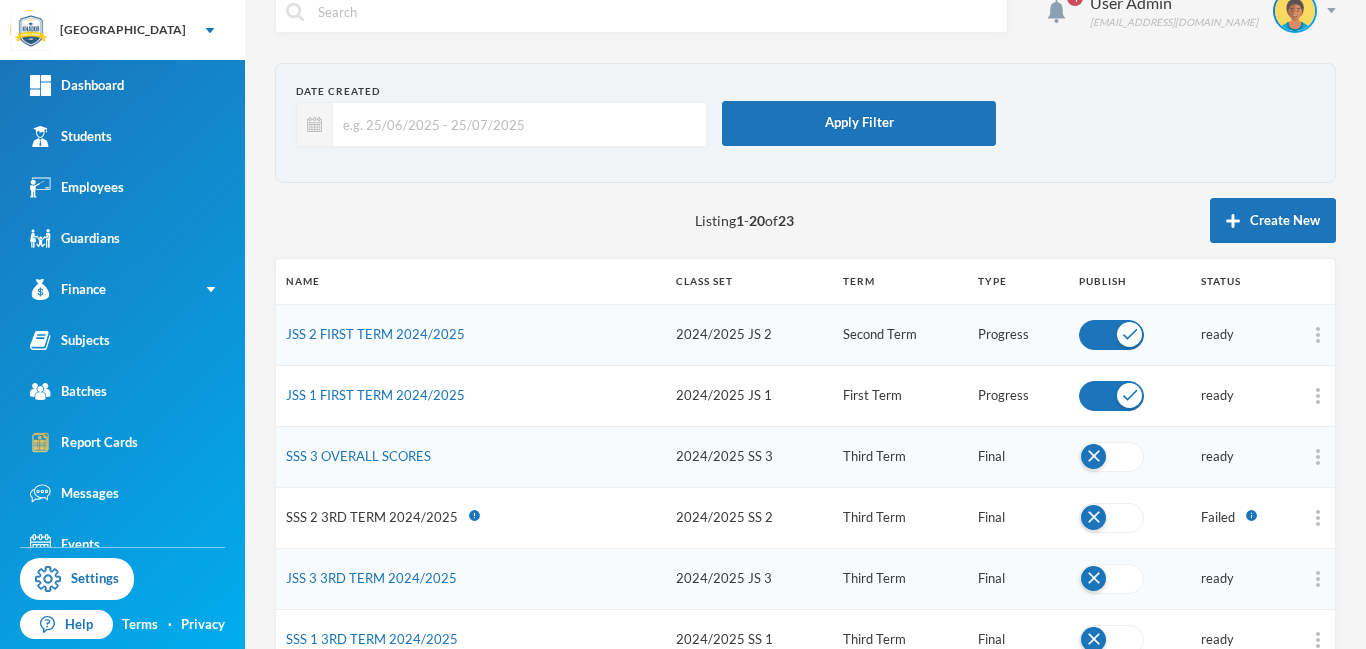 scroll, scrollTop: 0, scrollLeft: 0, axis: both 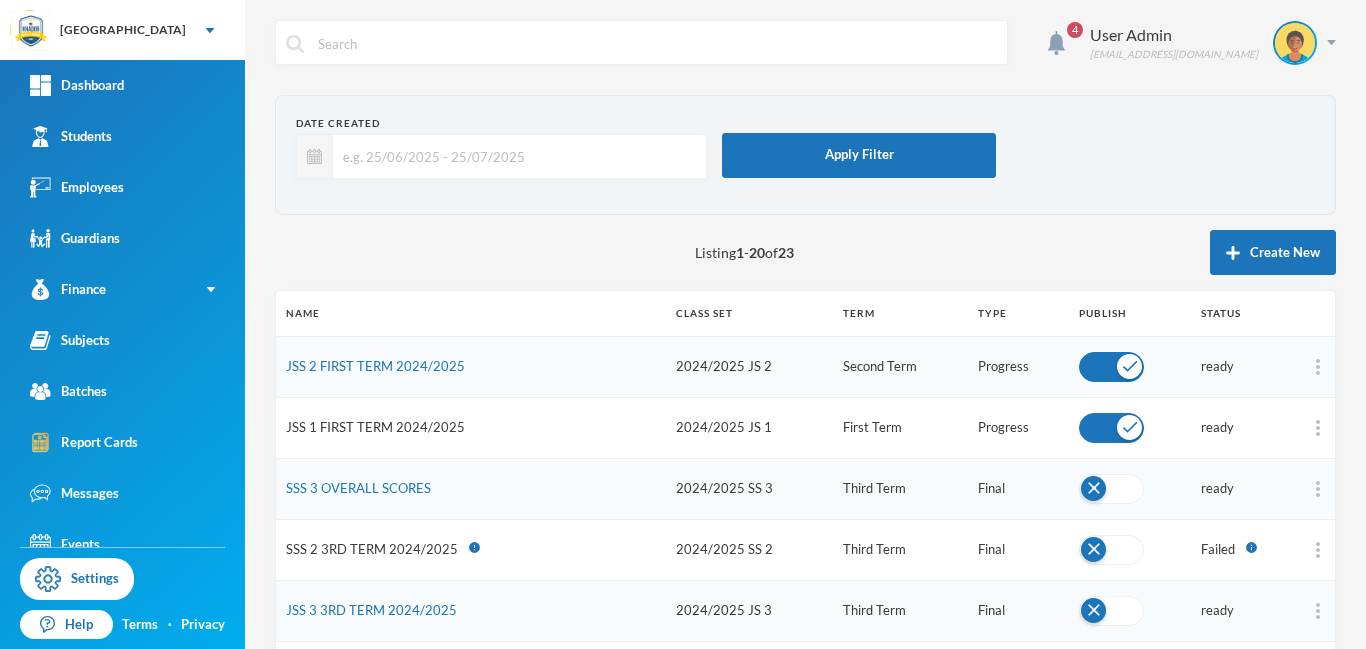 click on "JSS 1 FIRST TERM 2024/2025" at bounding box center [375, 427] 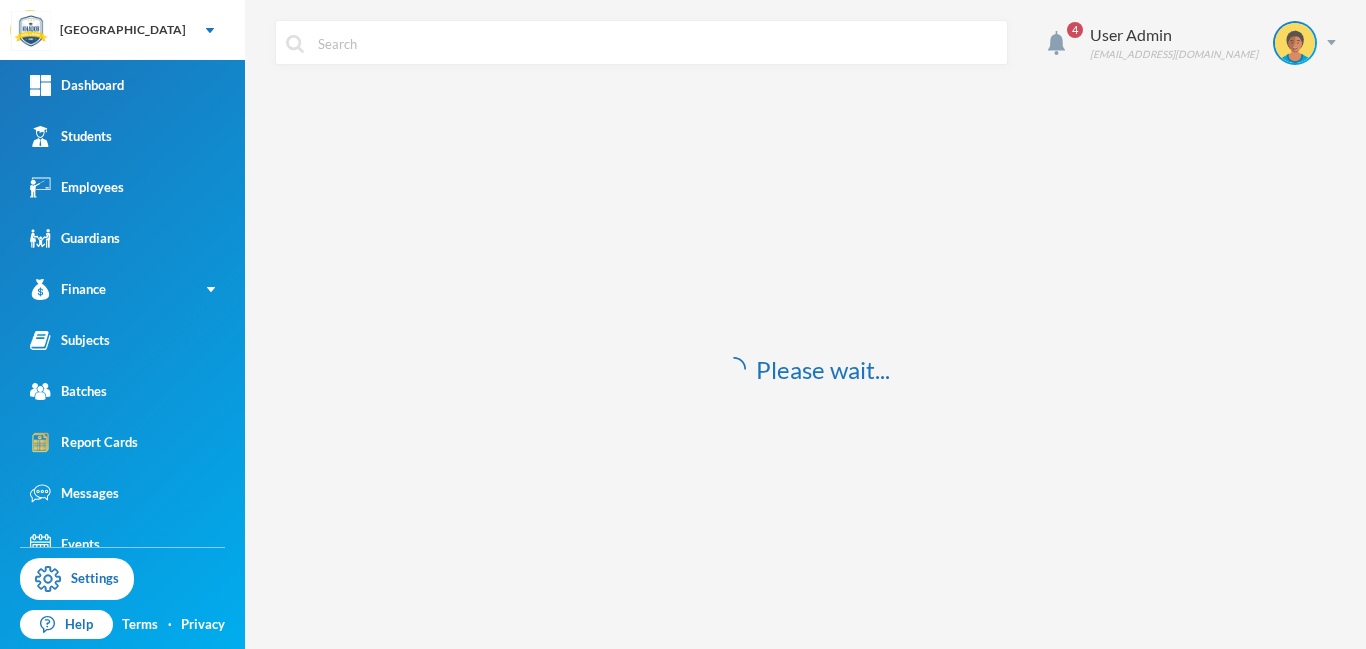 click on "Please wait..." at bounding box center (805, 369) 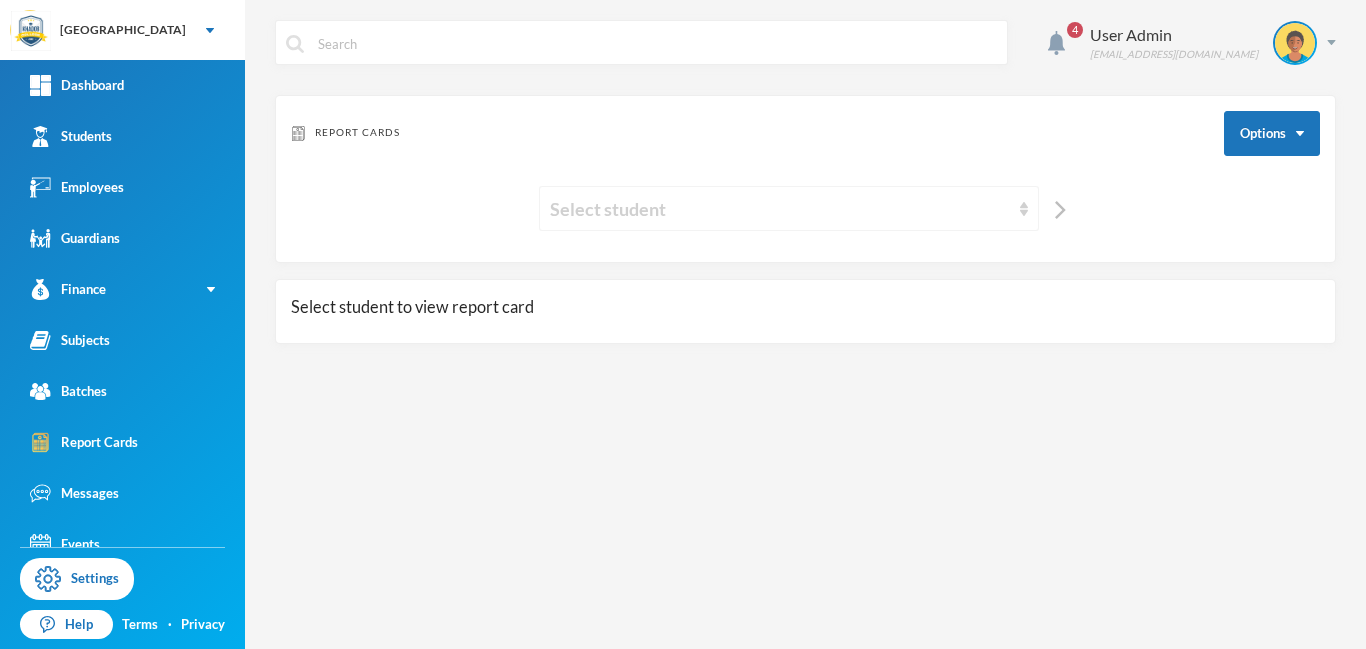 click on "Select student" at bounding box center (780, 209) 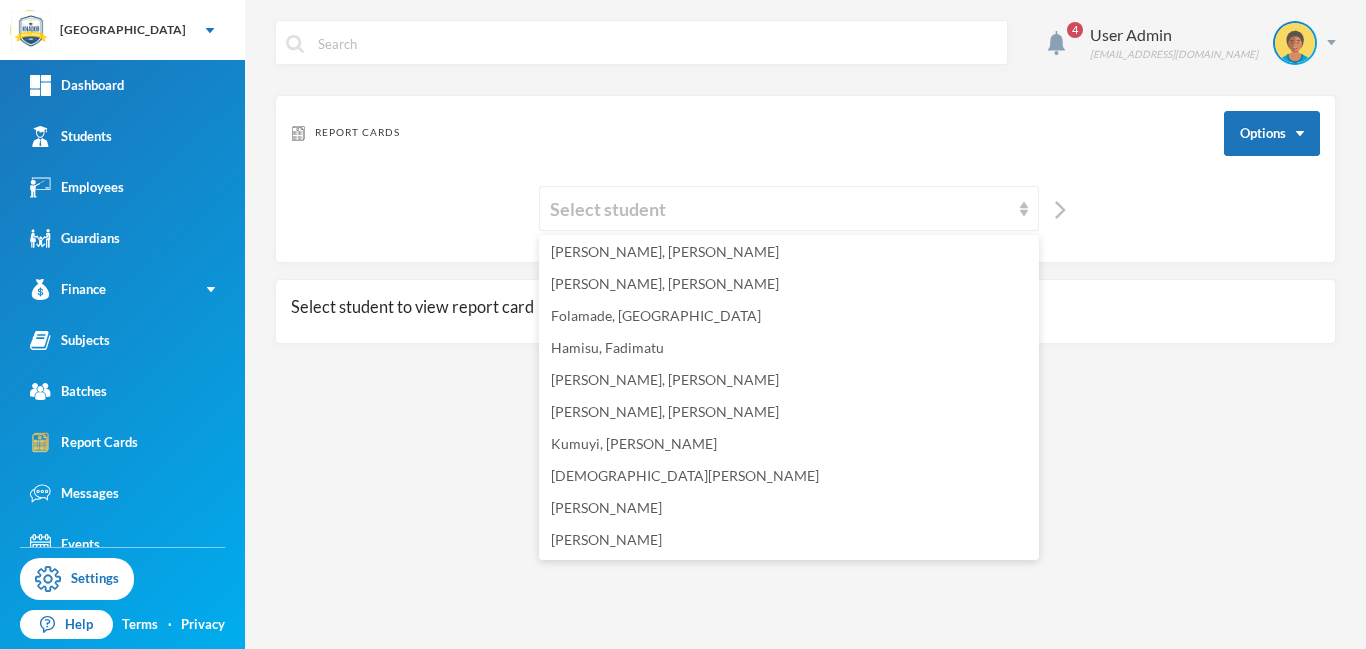 scroll, scrollTop: 163, scrollLeft: 0, axis: vertical 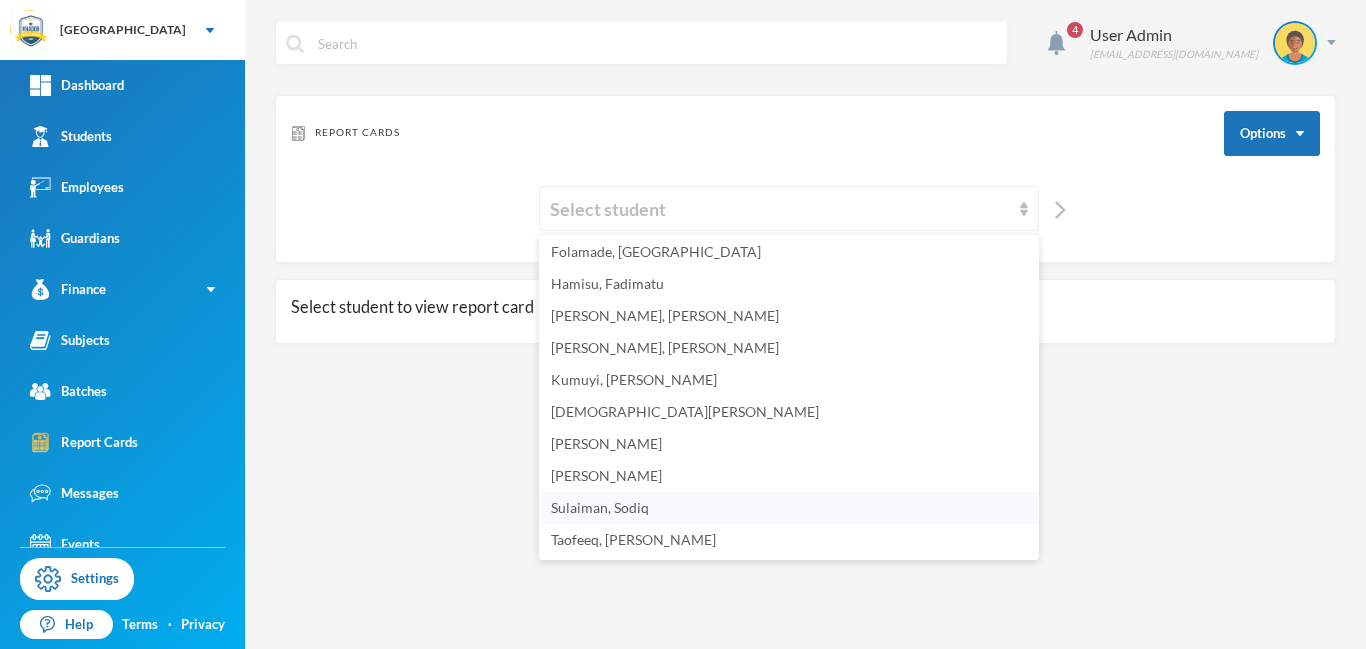 click on "Sulaiman, Sodiq" at bounding box center (600, 507) 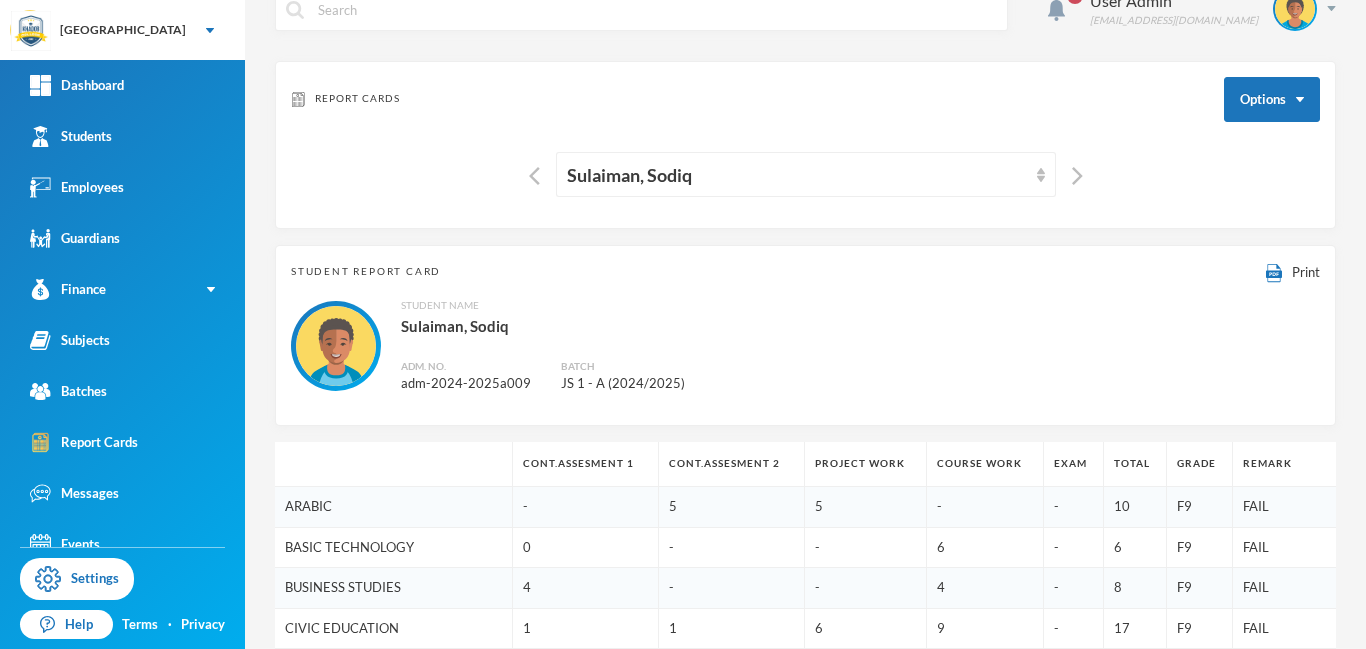 scroll, scrollTop: 15, scrollLeft: 0, axis: vertical 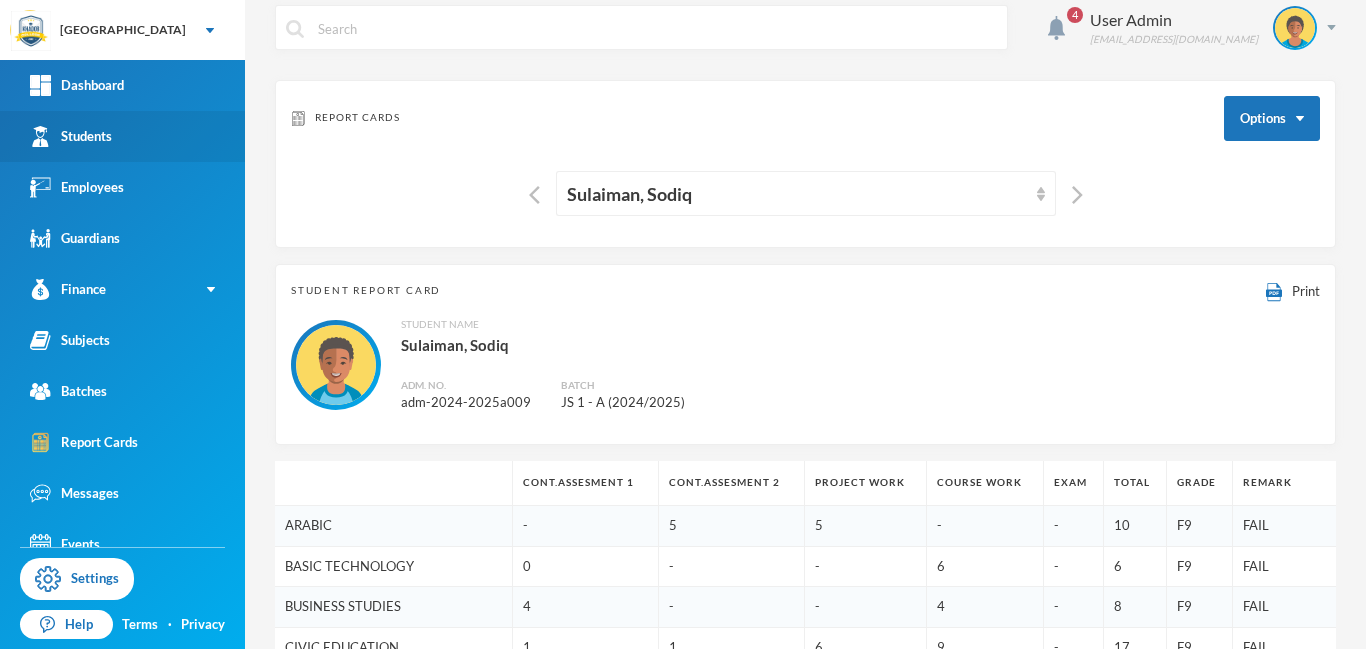 click on "Students" at bounding box center (71, 136) 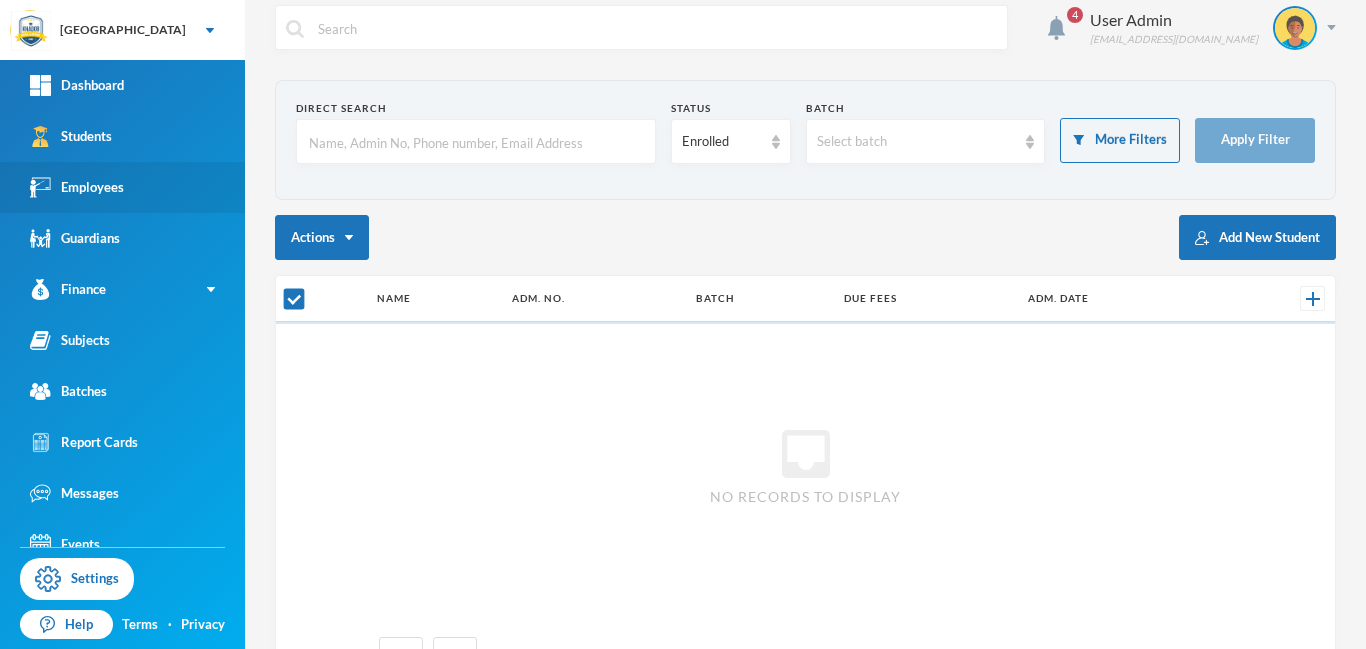checkbox on "false" 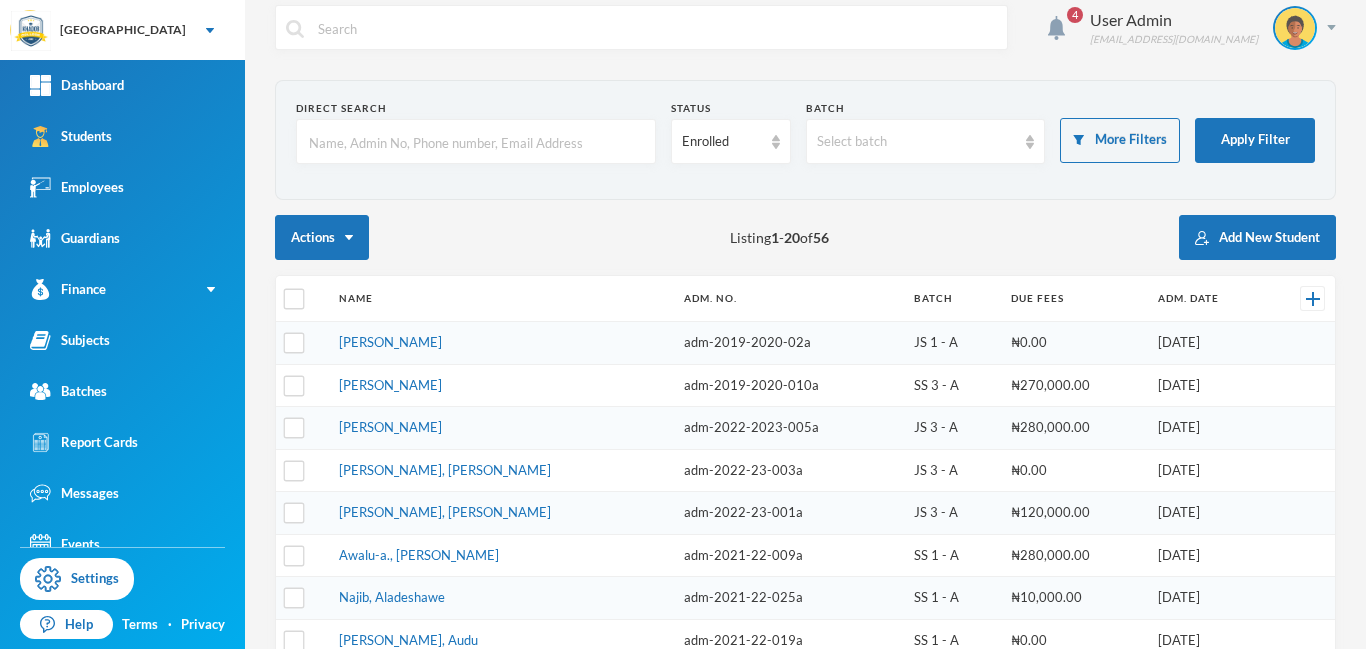 click at bounding box center [476, 142] 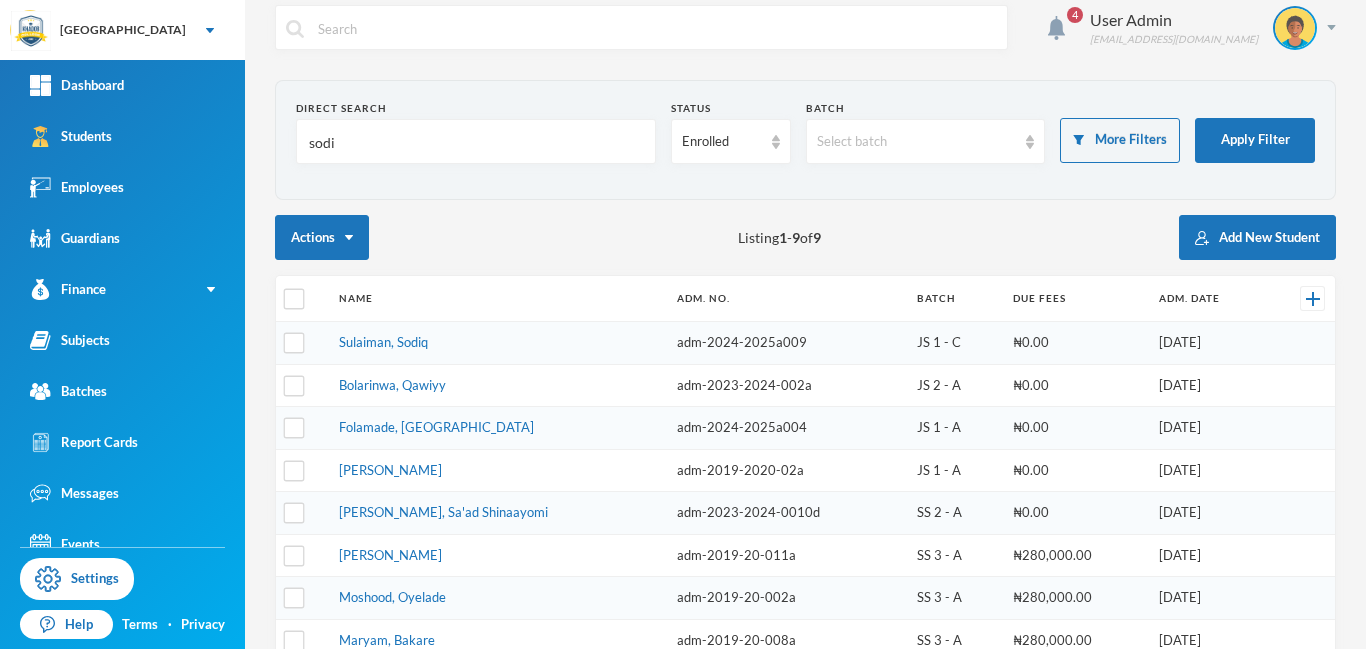 type on "sodiq" 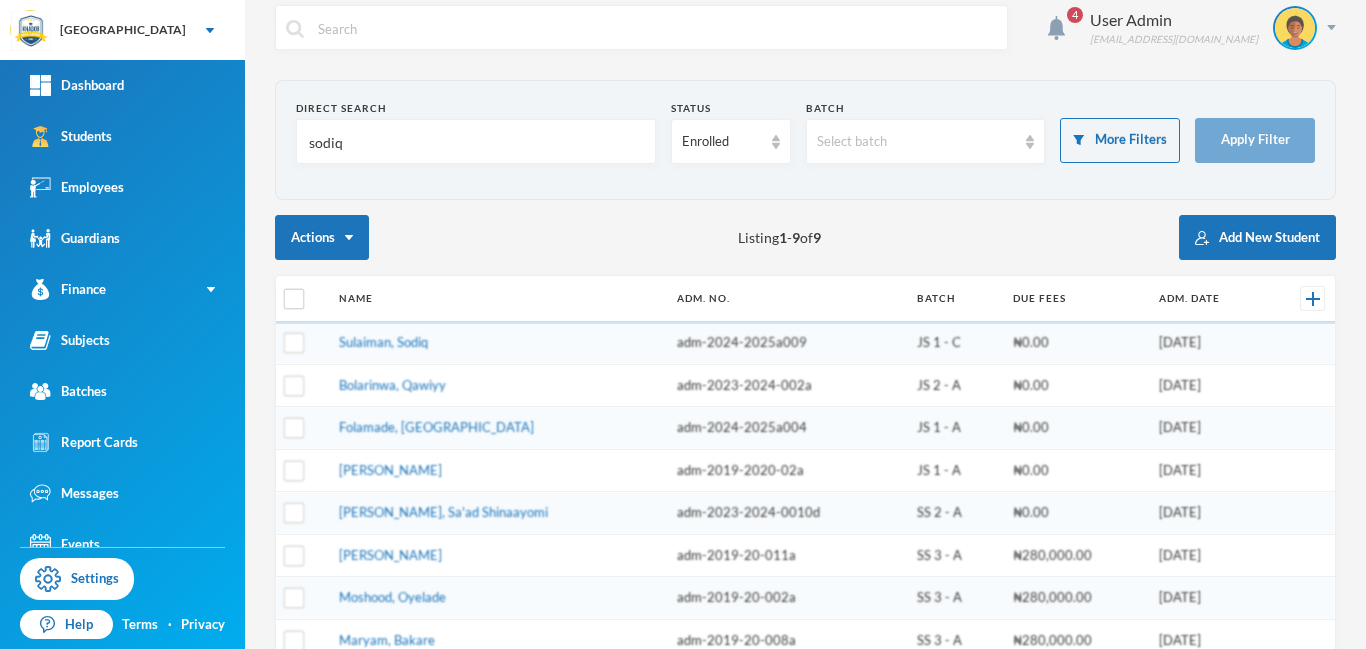 scroll, scrollTop: 0, scrollLeft: 0, axis: both 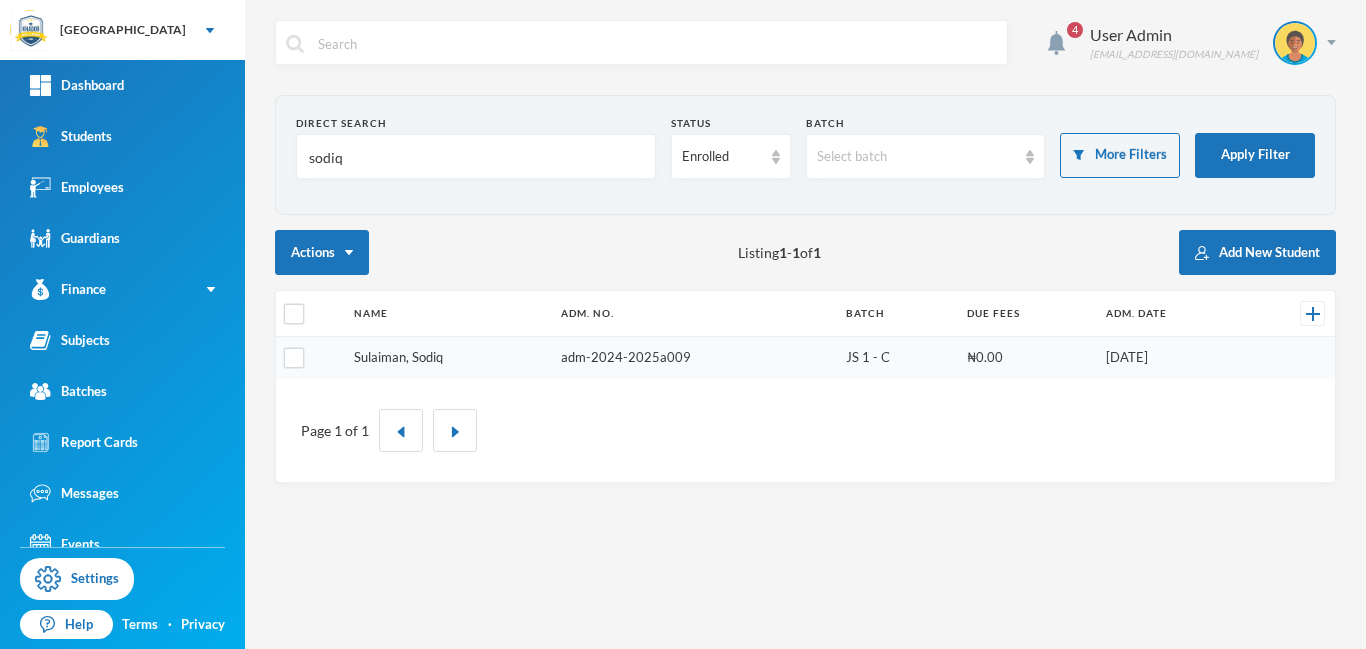 click on "Sulaiman, Sodiq" at bounding box center [398, 357] 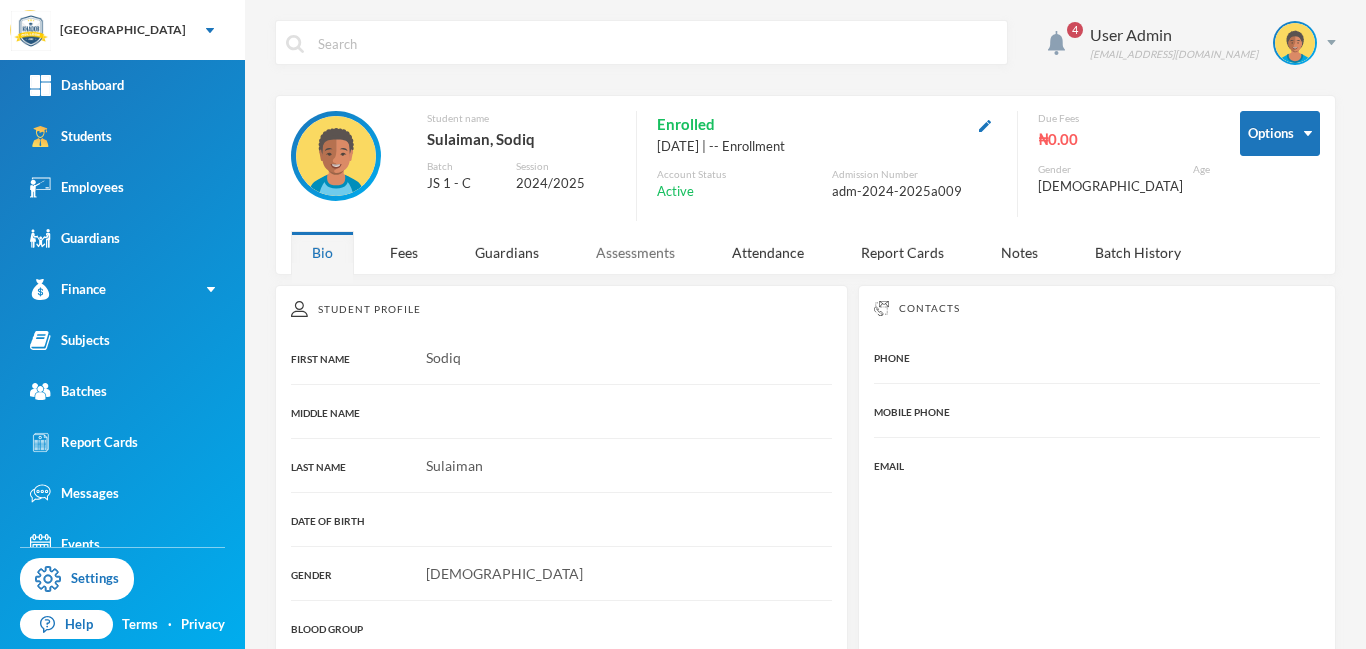 click on "Assessments" at bounding box center (635, 252) 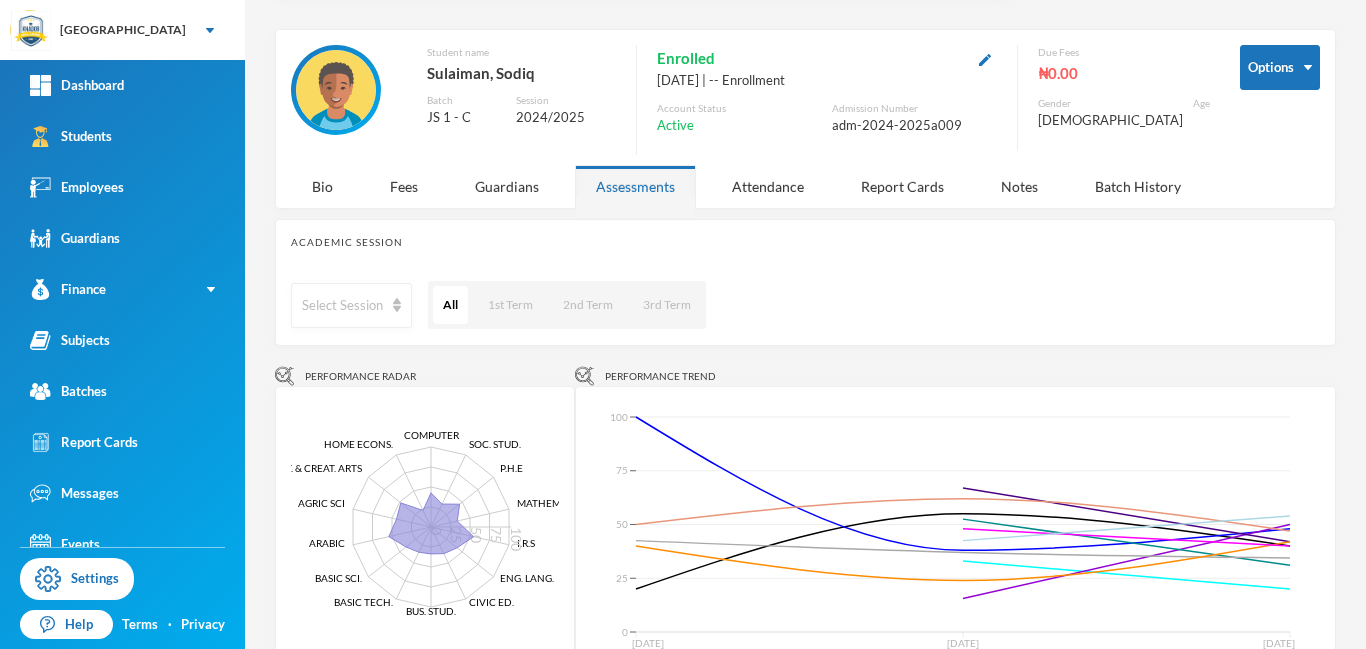 scroll, scrollTop: 63, scrollLeft: 0, axis: vertical 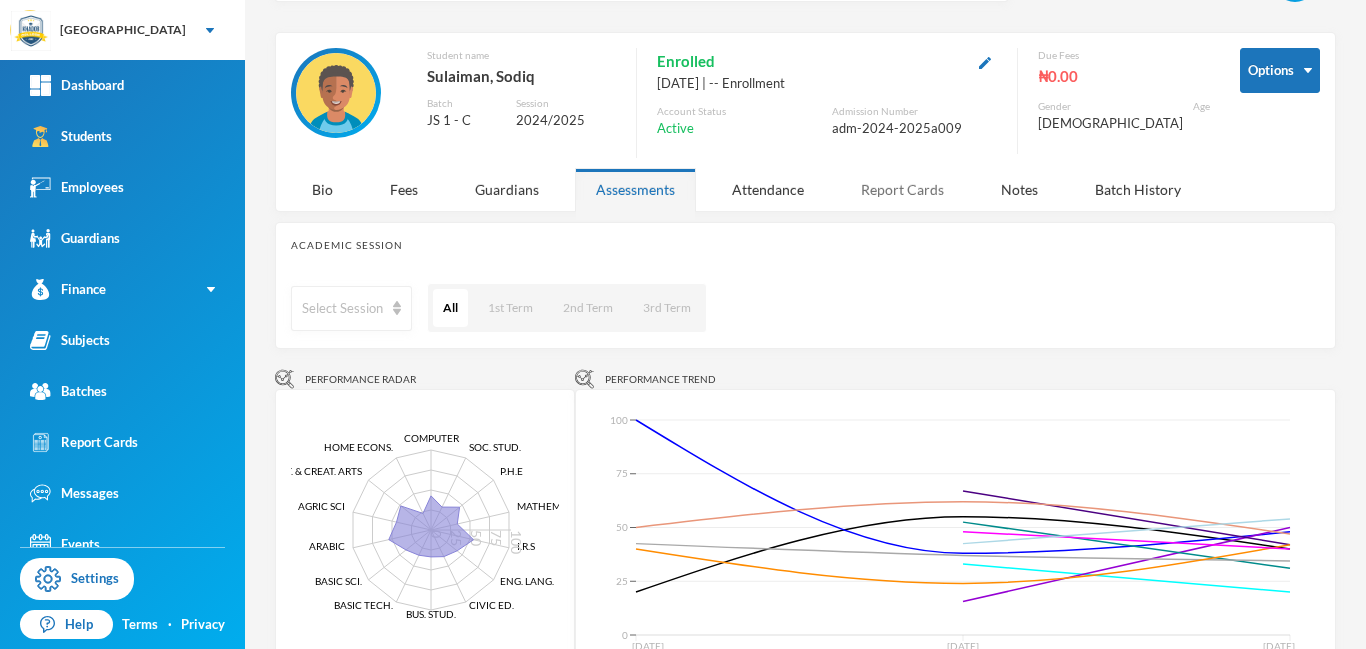 click on "Report Cards" at bounding box center (902, 189) 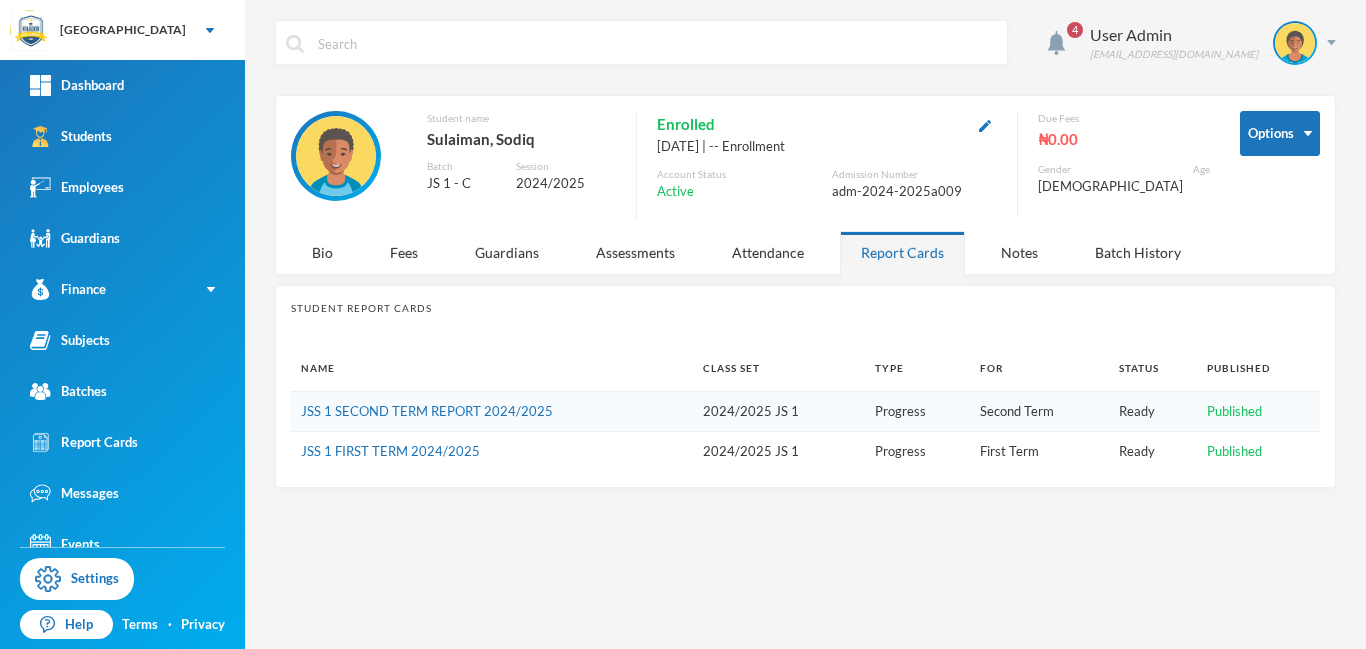 scroll, scrollTop: 0, scrollLeft: 0, axis: both 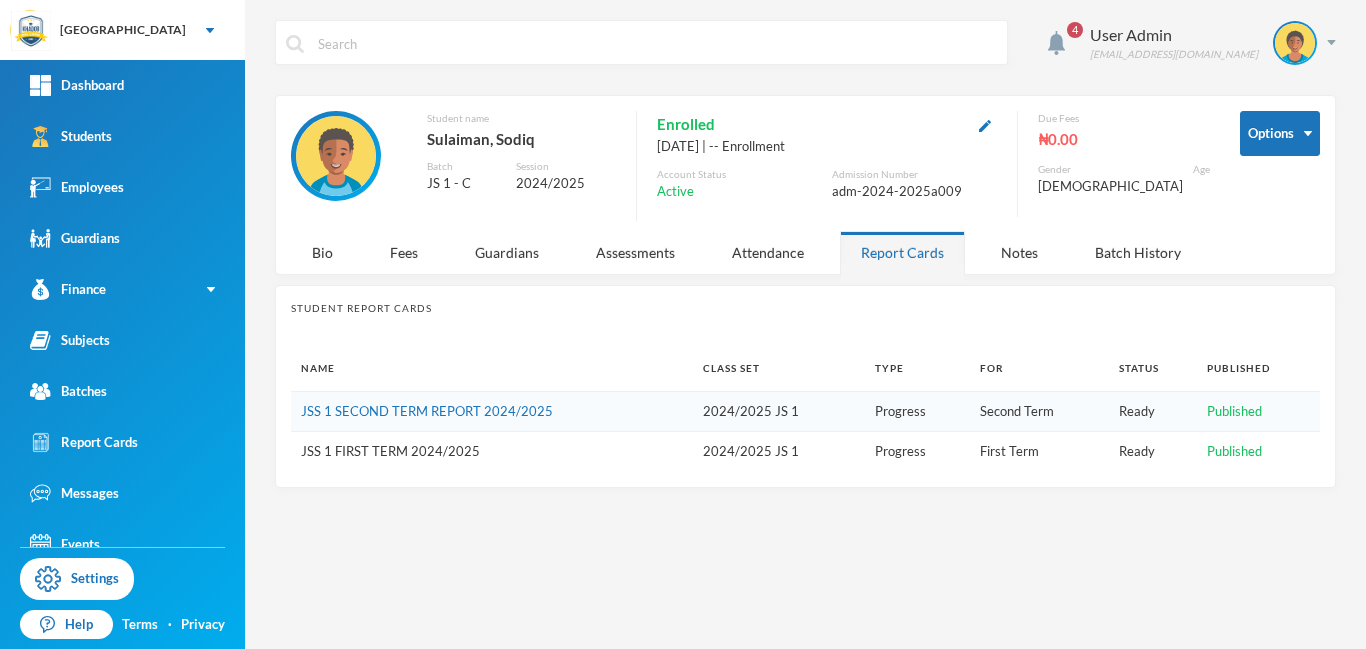 click on "JSS 1 FIRST TERM 2024/2025" at bounding box center (390, 451) 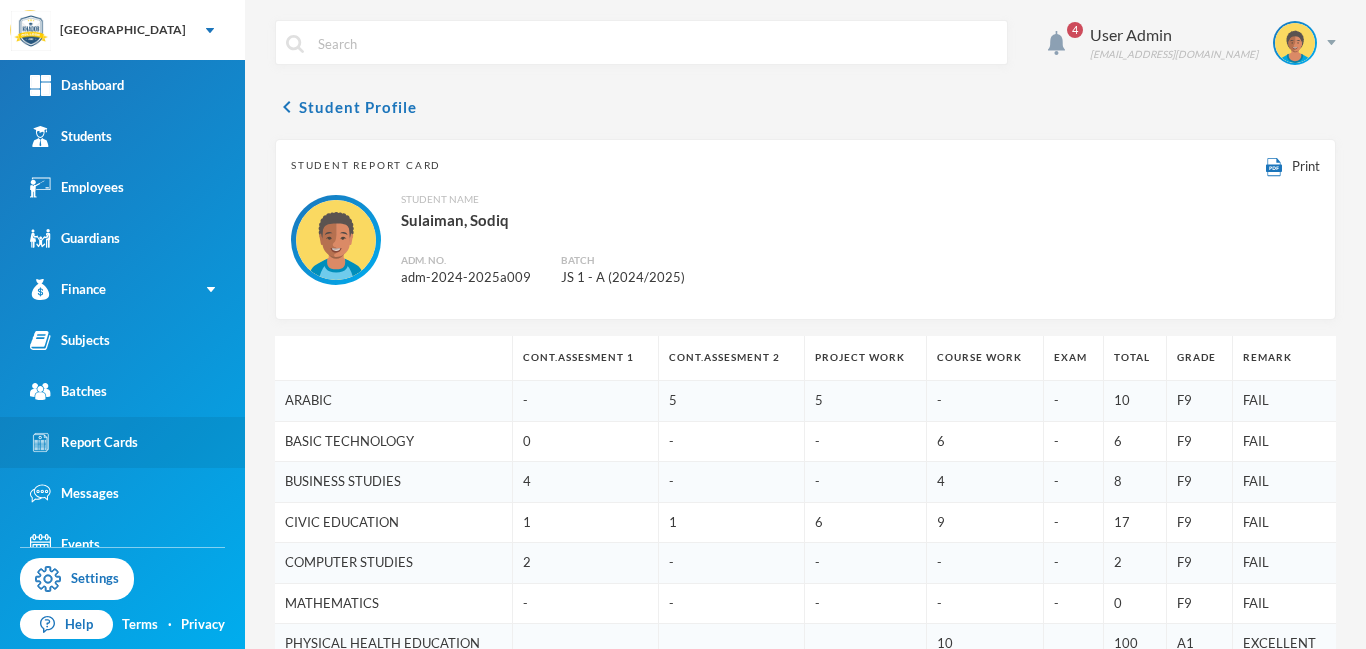 click on "Report Cards" at bounding box center (84, 442) 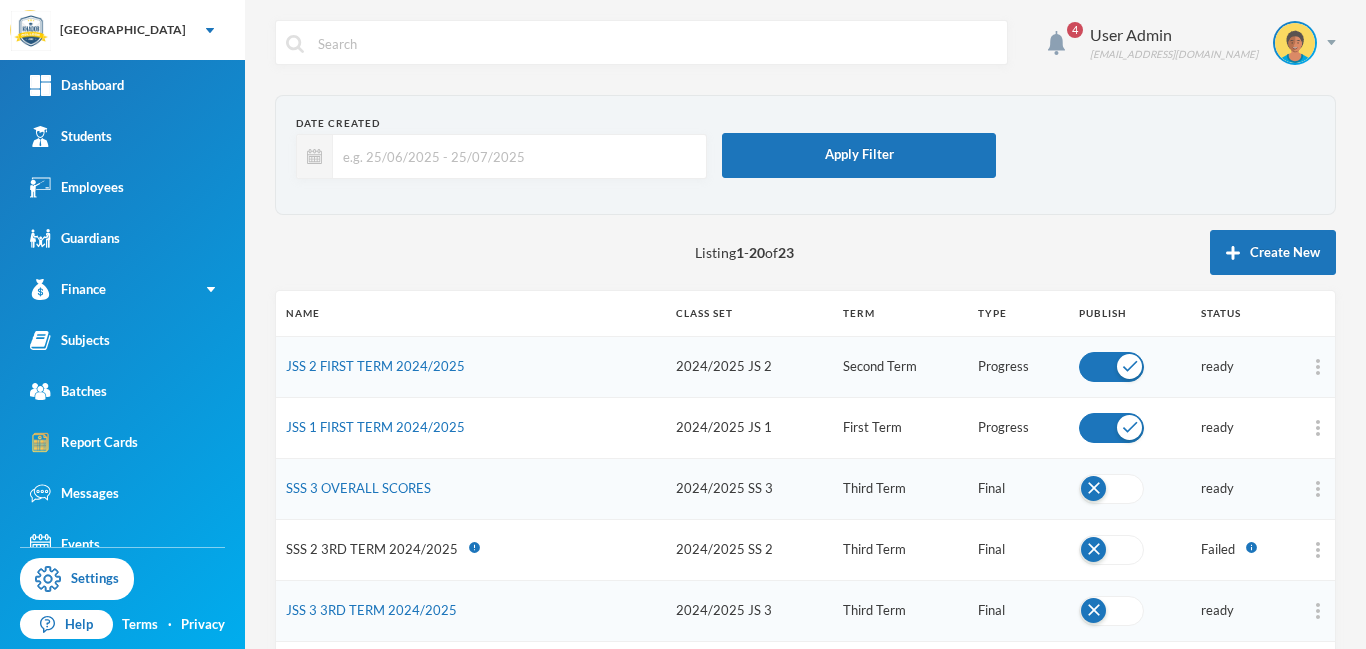 click at bounding box center (514, 156) 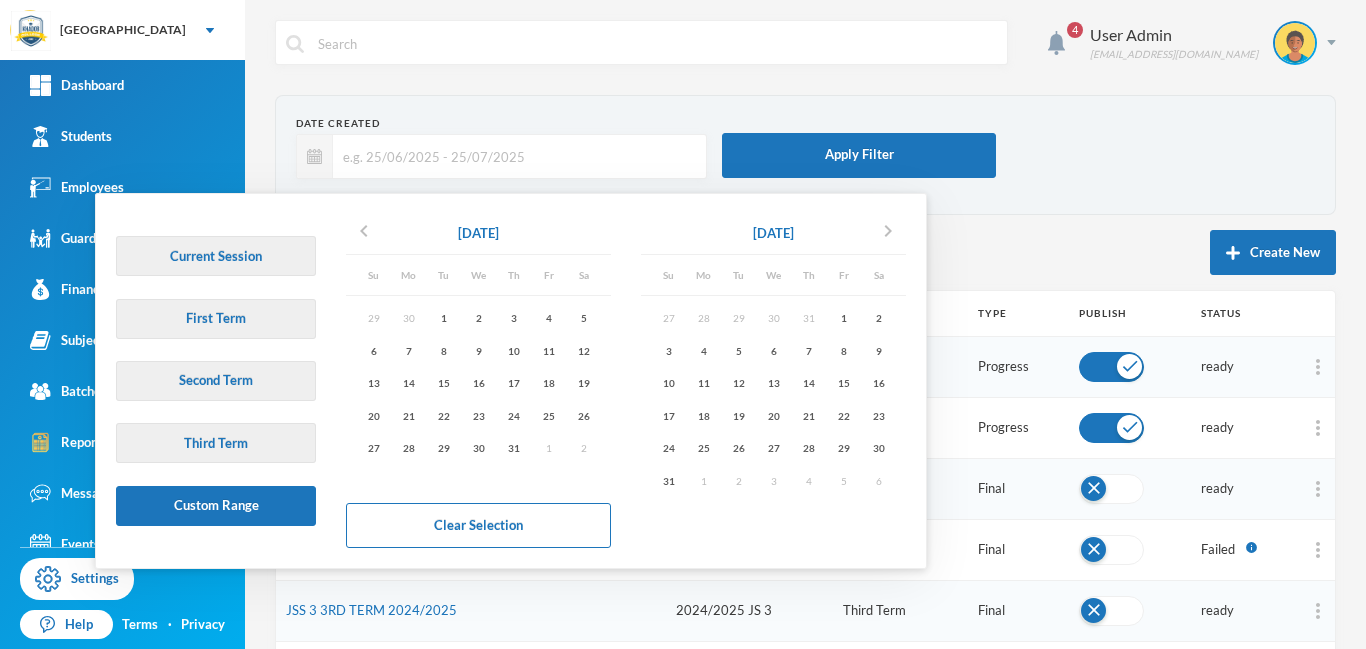 click on "Date Created Apply Filter" at bounding box center [805, 155] 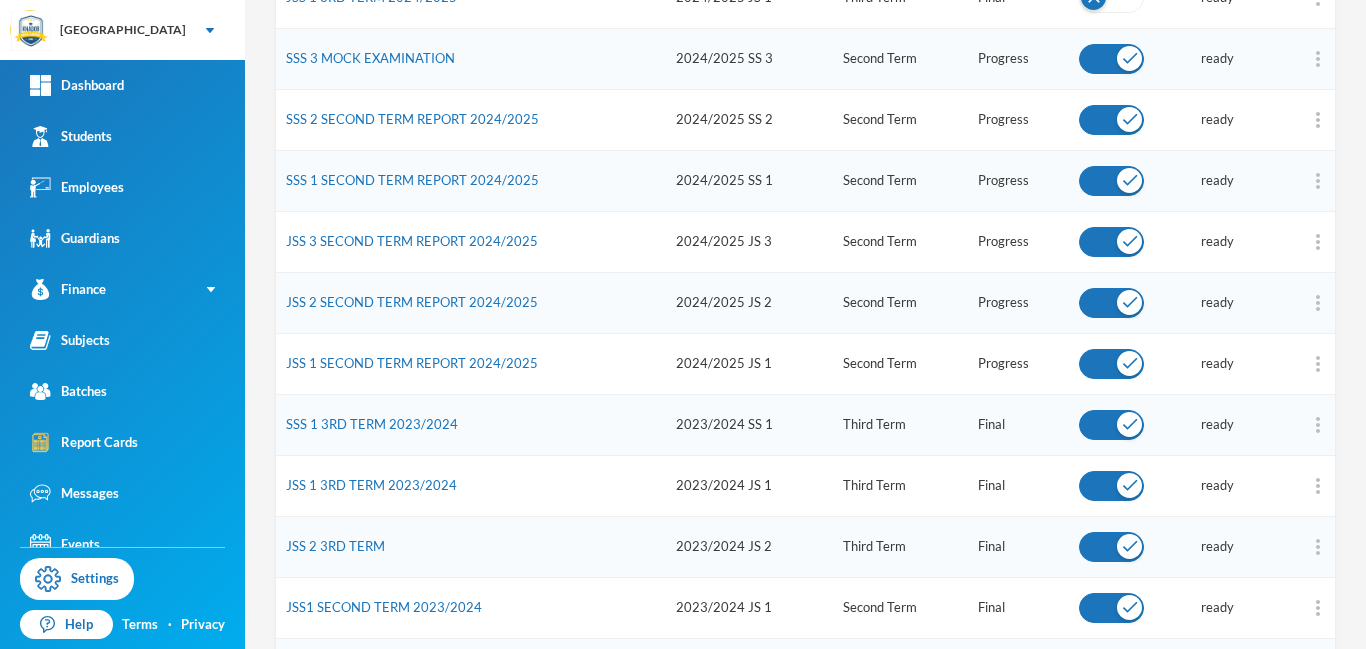 scroll, scrollTop: 775, scrollLeft: 0, axis: vertical 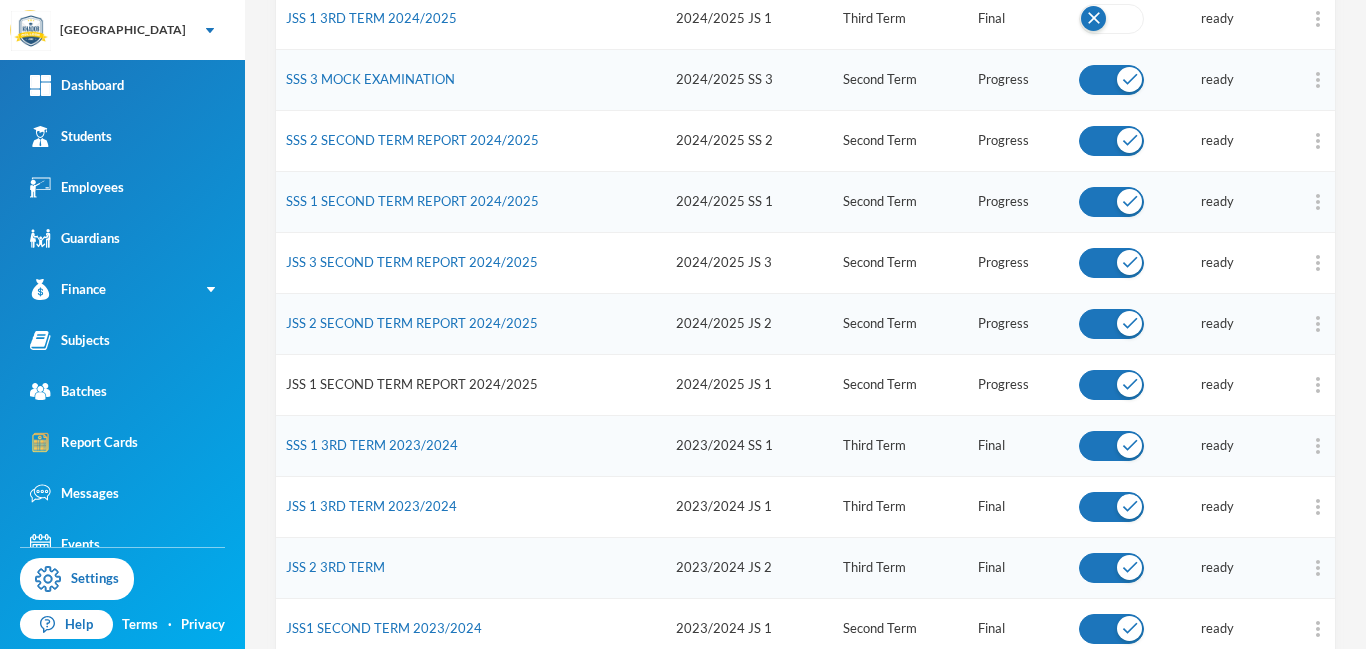 click on "JSS 1 SECOND TERM REPORT 2024/2025" at bounding box center [412, 384] 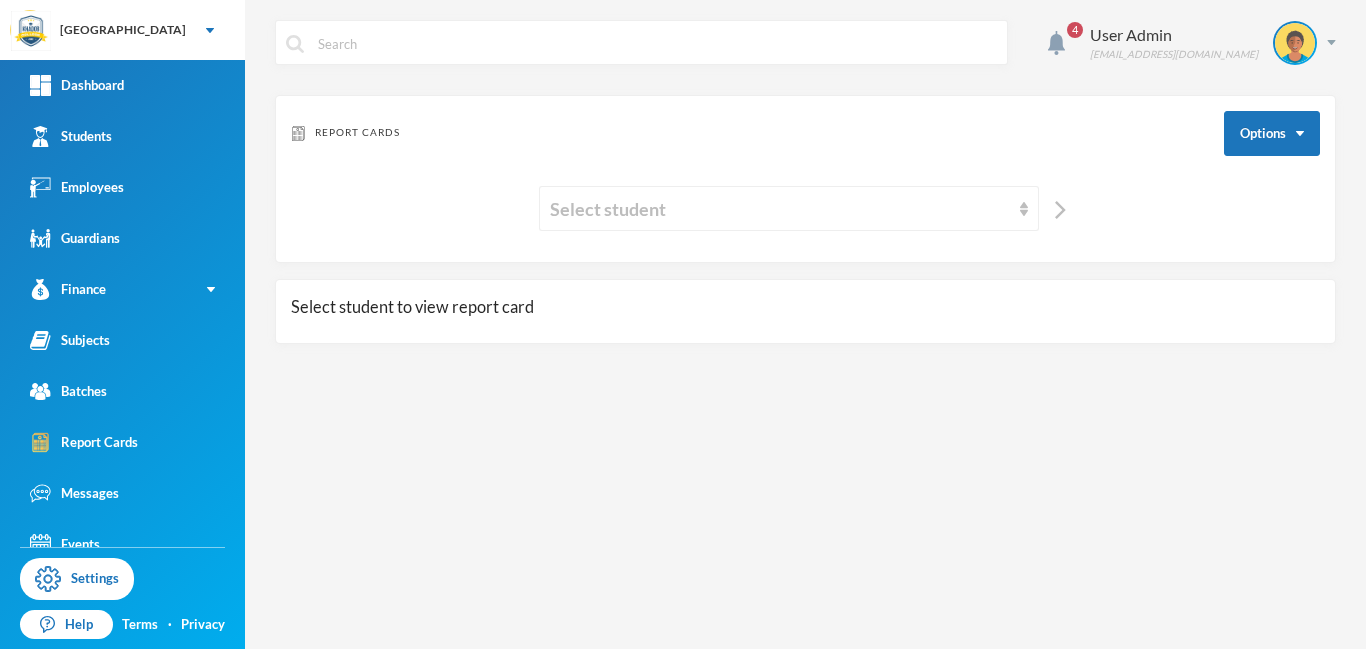 scroll, scrollTop: 0, scrollLeft: 0, axis: both 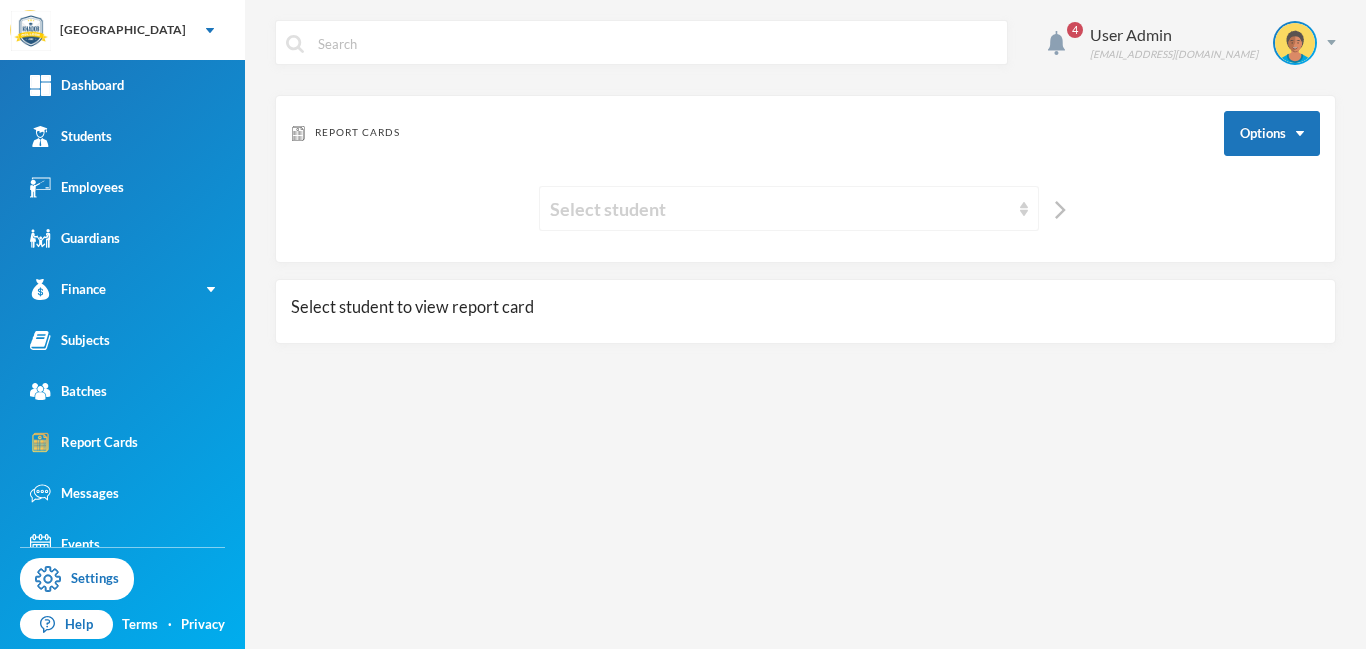 click on "Select student" at bounding box center [780, 209] 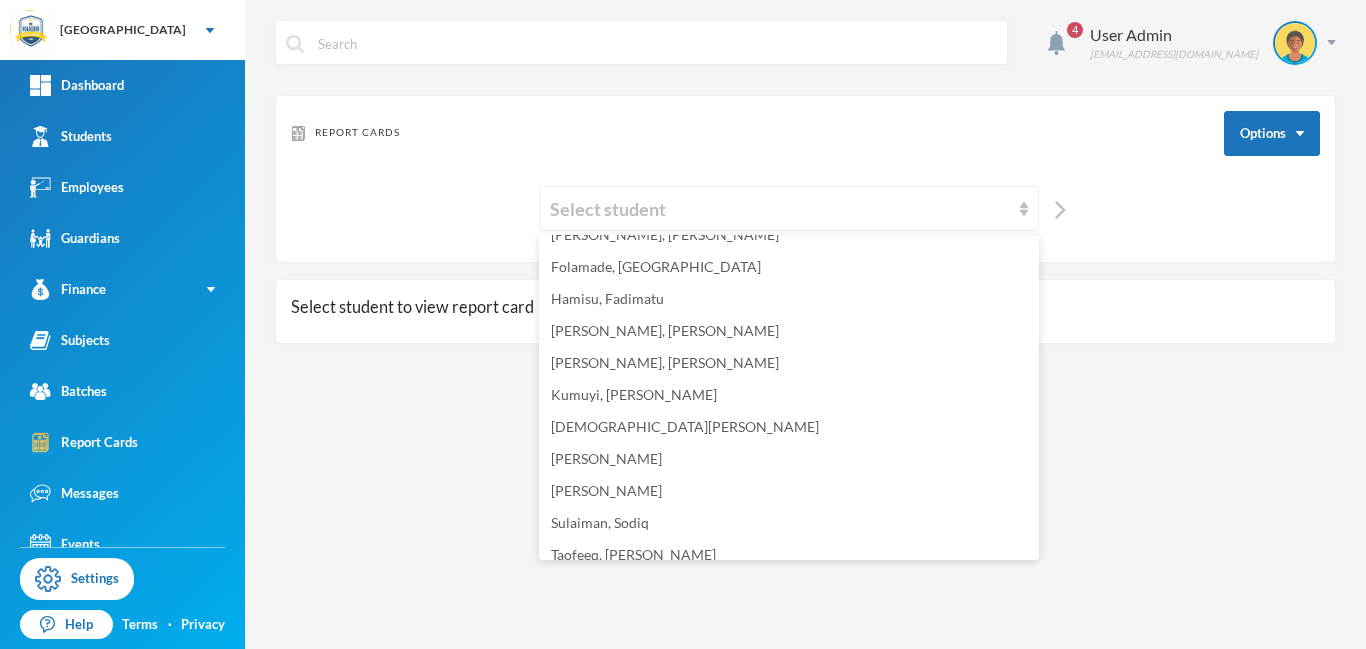 scroll, scrollTop: 163, scrollLeft: 0, axis: vertical 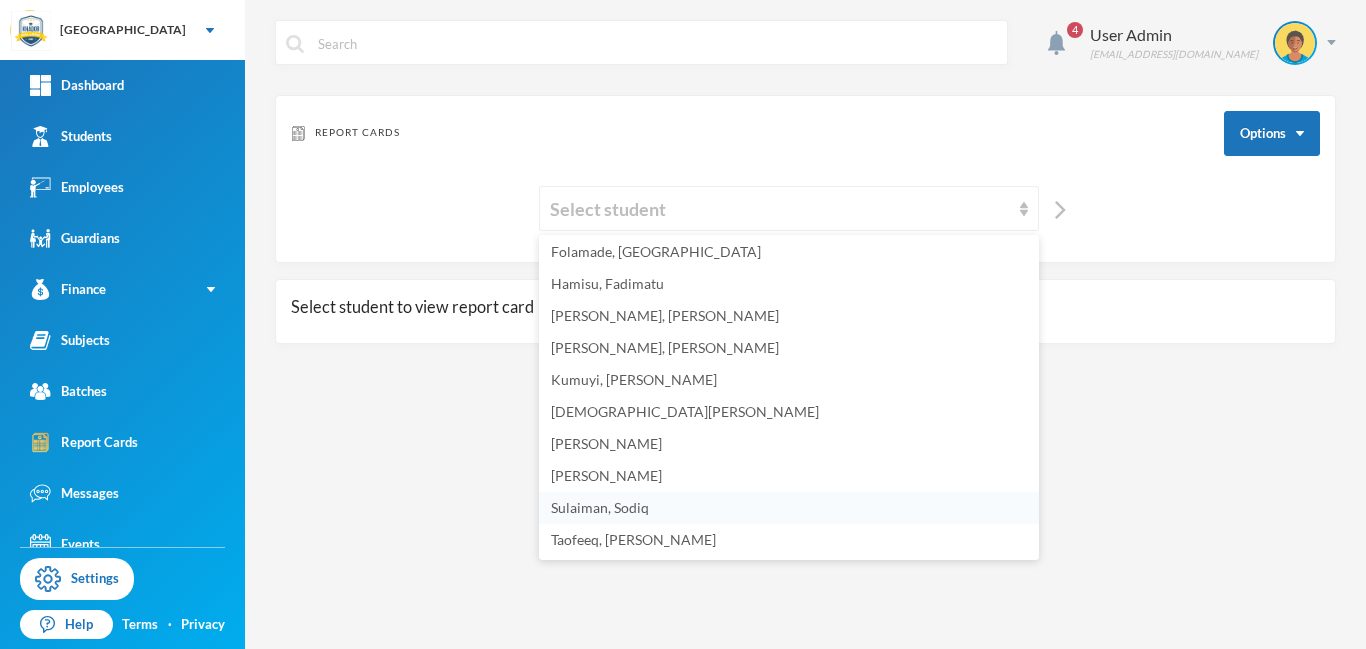 click on "Sulaiman, Sodiq" at bounding box center (600, 507) 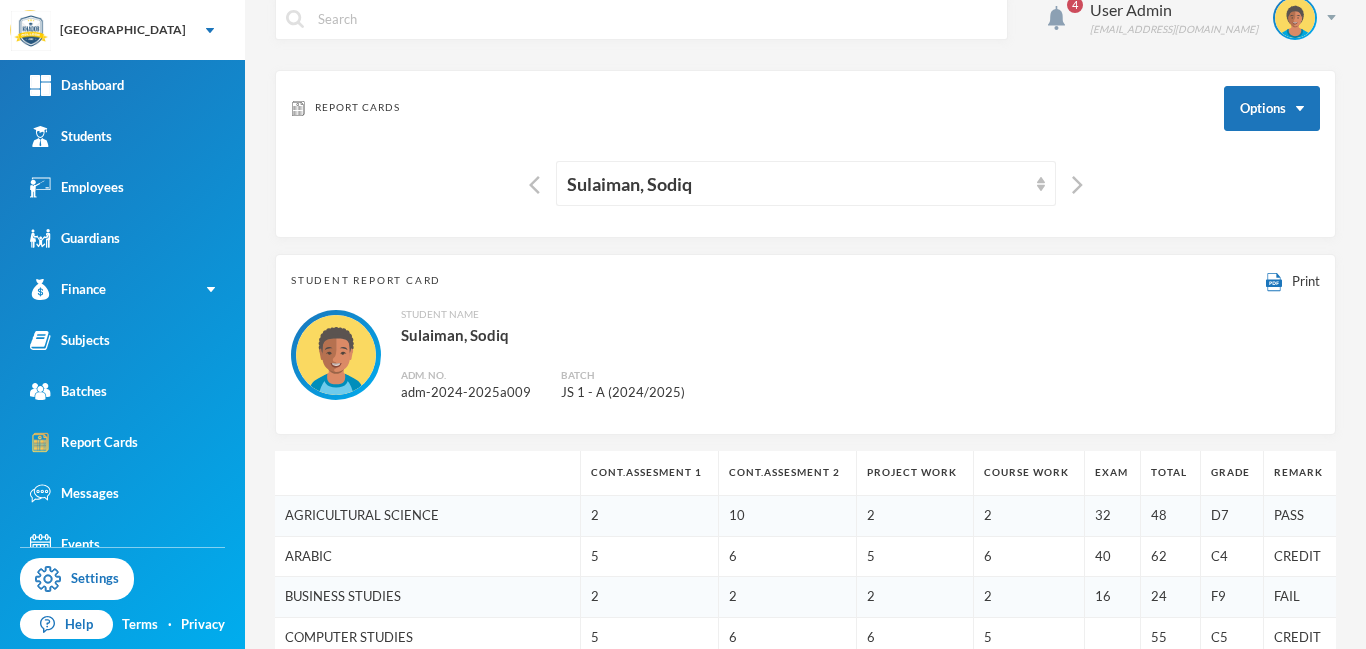 scroll, scrollTop: 0, scrollLeft: 0, axis: both 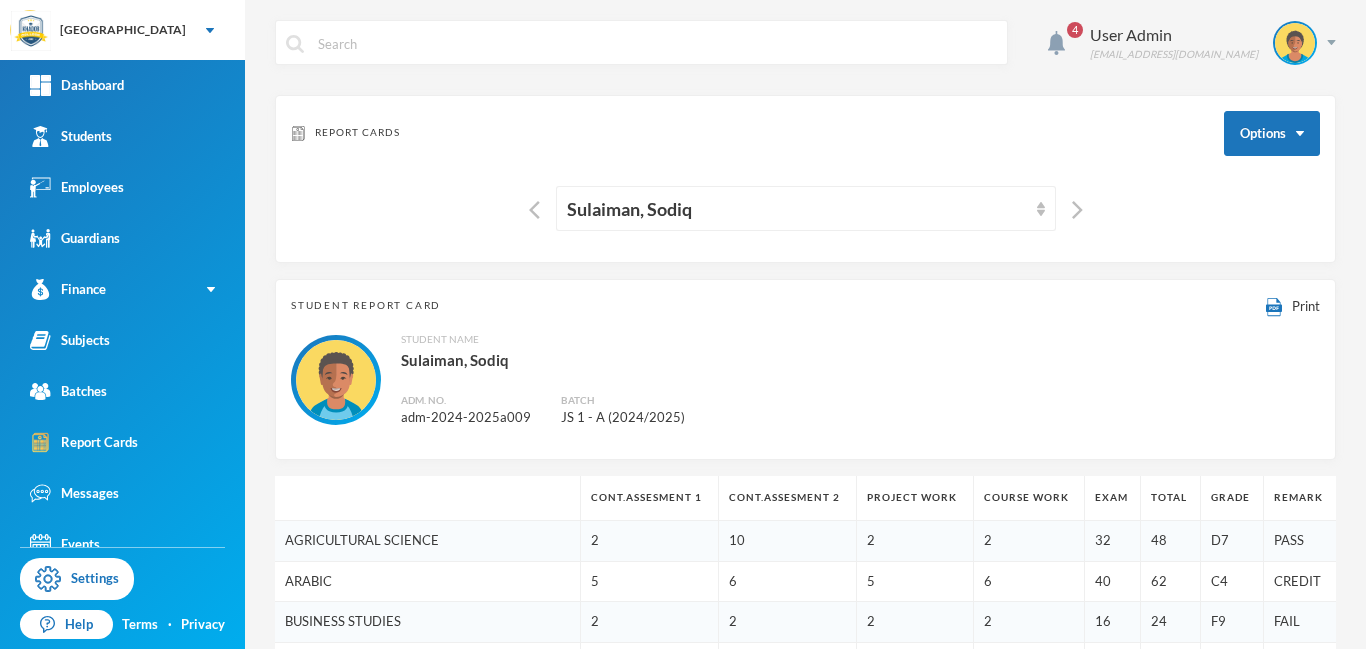 click on "Student Report Card Print" at bounding box center [805, 306] 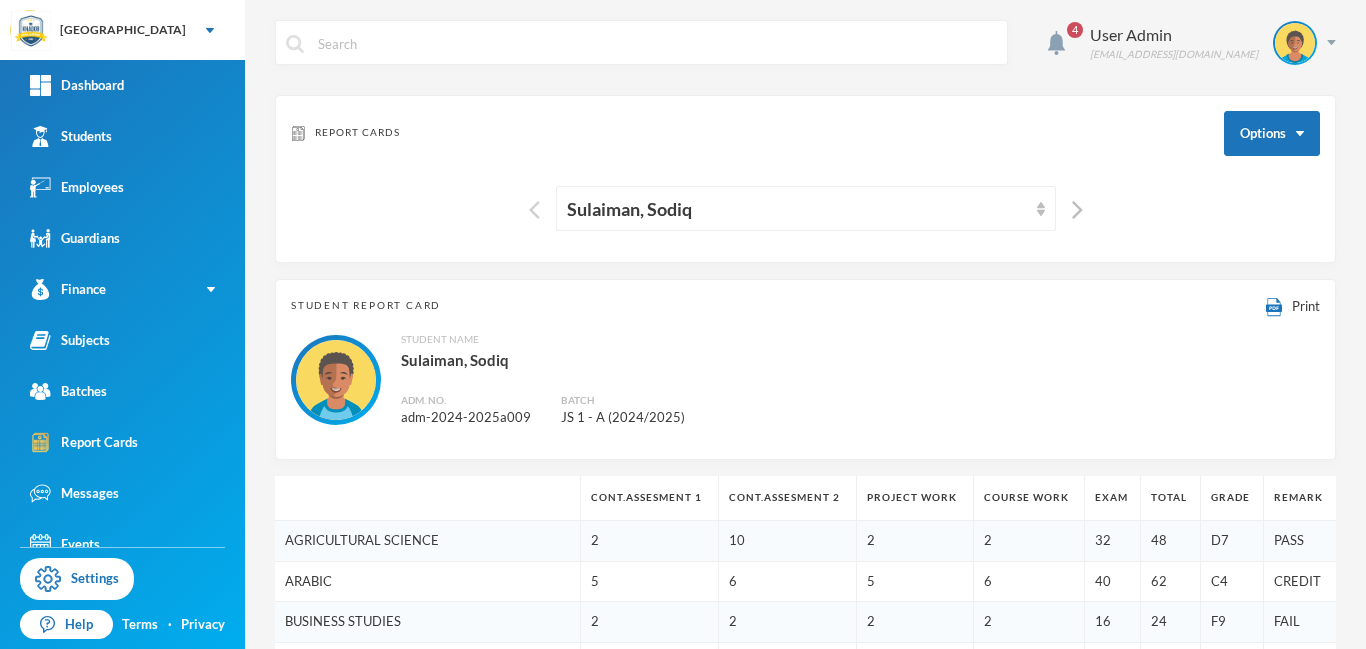 click at bounding box center (534, 210) 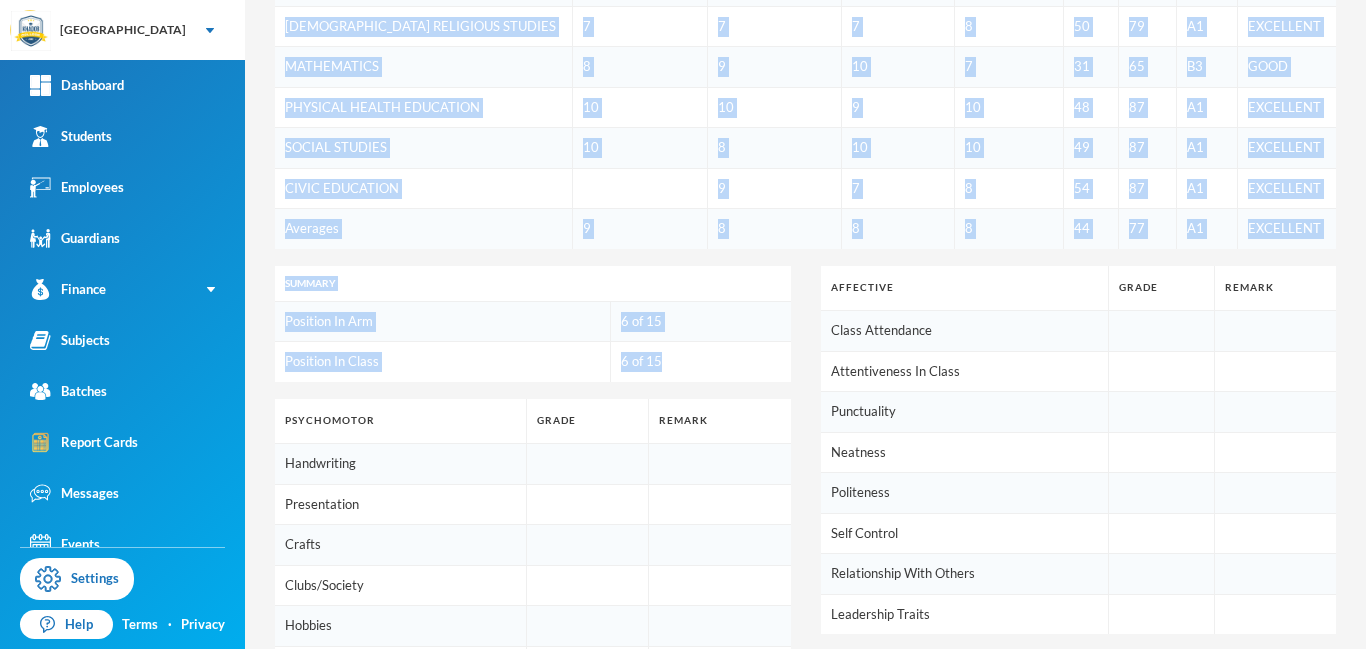 scroll, scrollTop: 758, scrollLeft: 0, axis: vertical 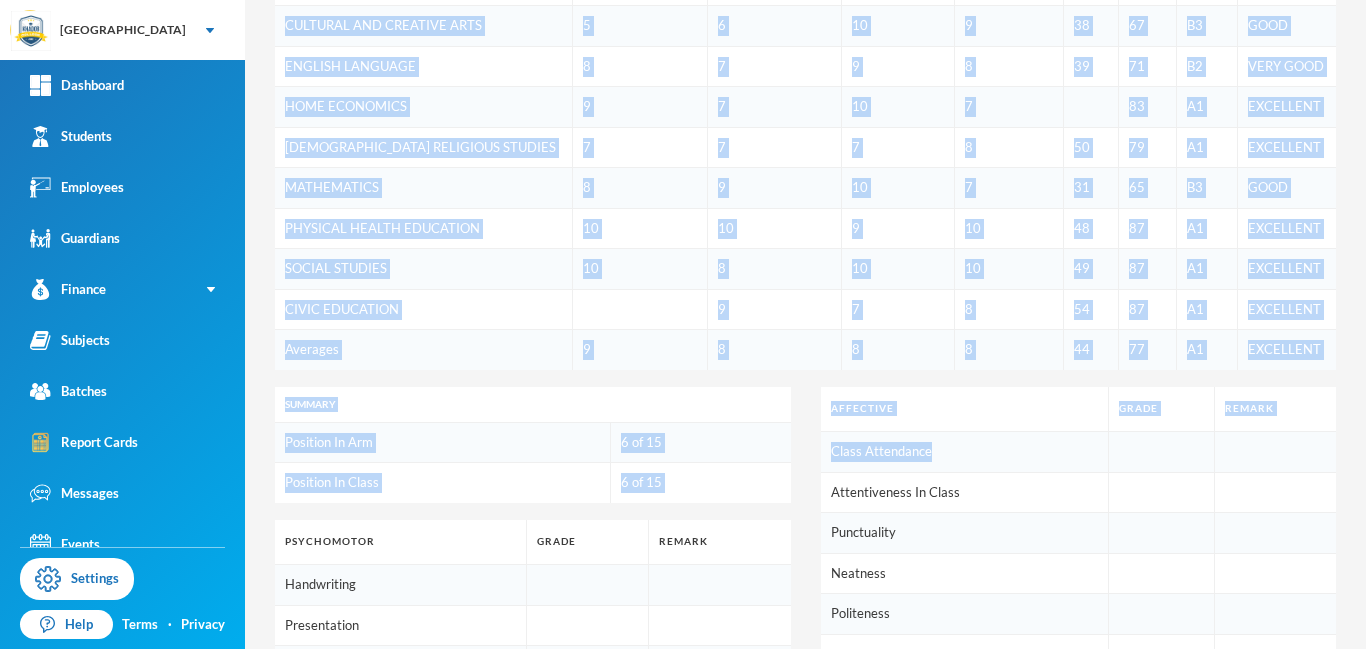 drag, startPoint x: 1359, startPoint y: 187, endPoint x: 1315, endPoint y: 438, distance: 254.8274 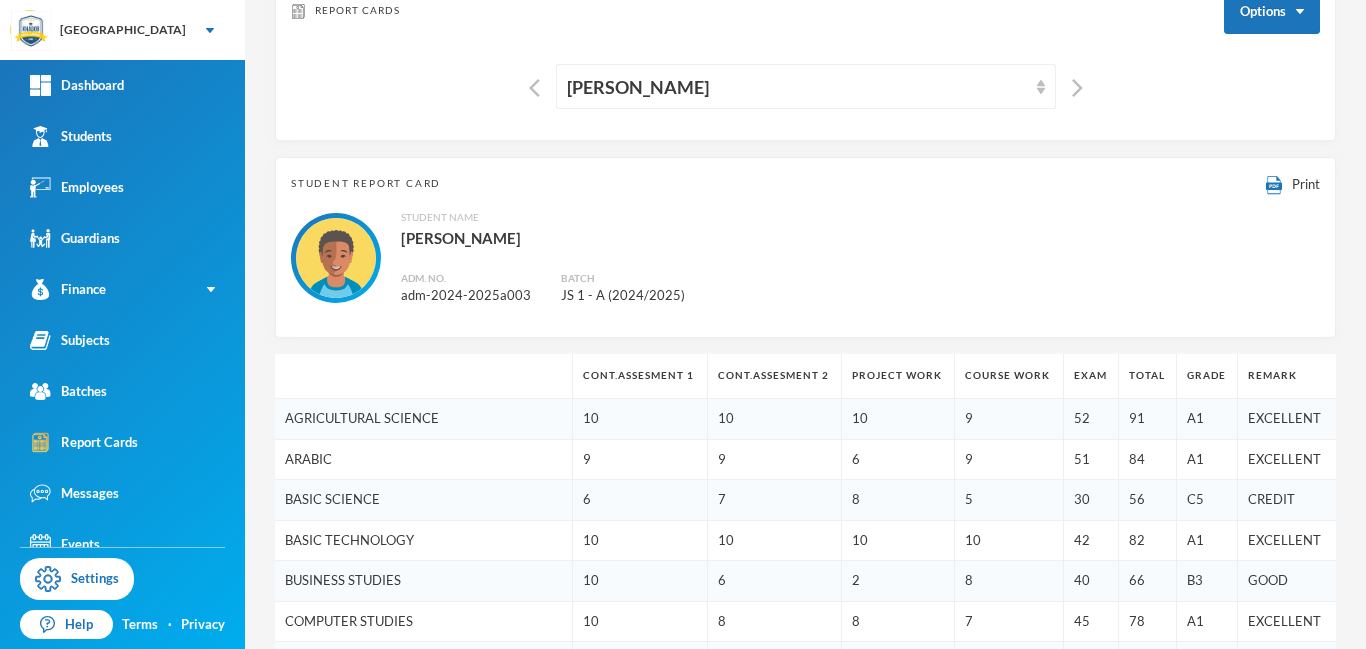 scroll, scrollTop: 0, scrollLeft: 0, axis: both 